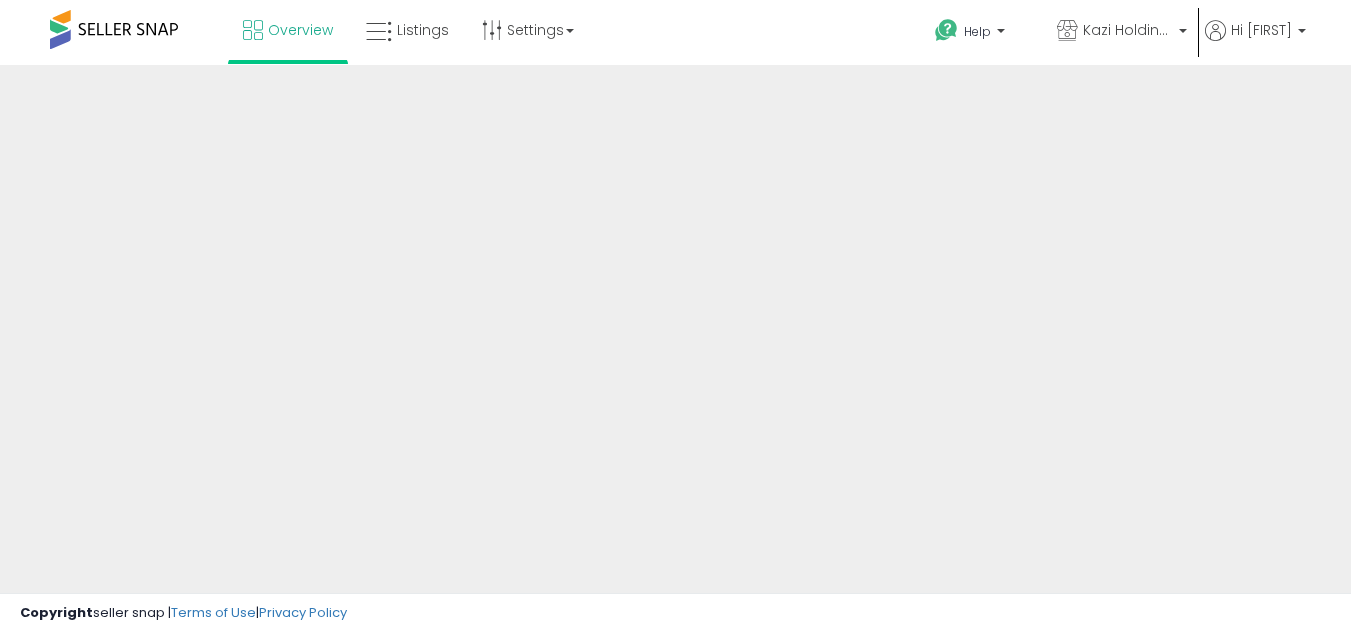 scroll, scrollTop: 0, scrollLeft: 0, axis: both 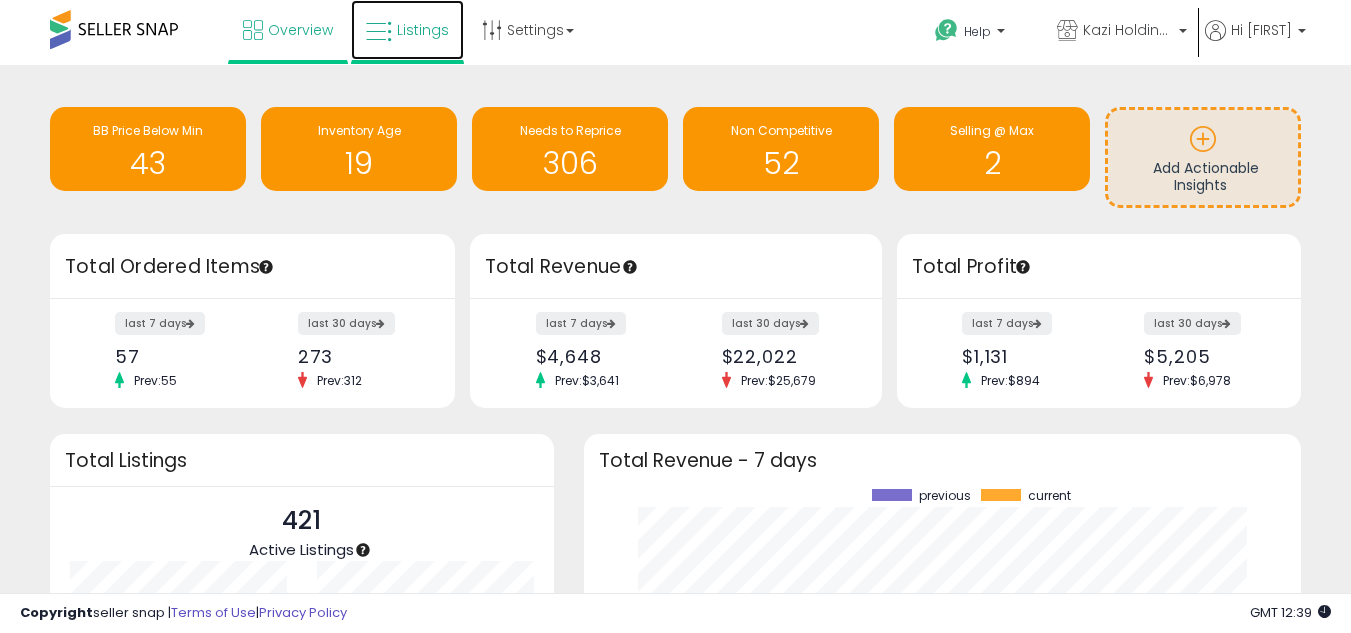 click on "Listings" at bounding box center [407, 30] 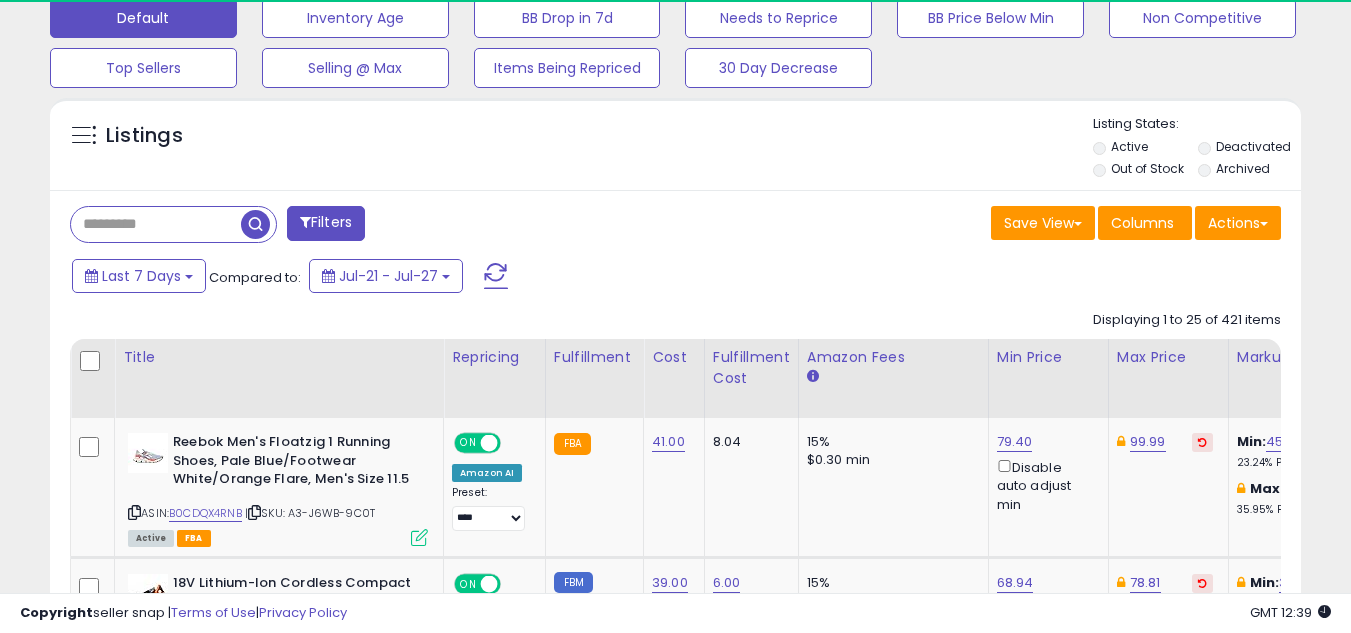 scroll, scrollTop: 870, scrollLeft: 0, axis: vertical 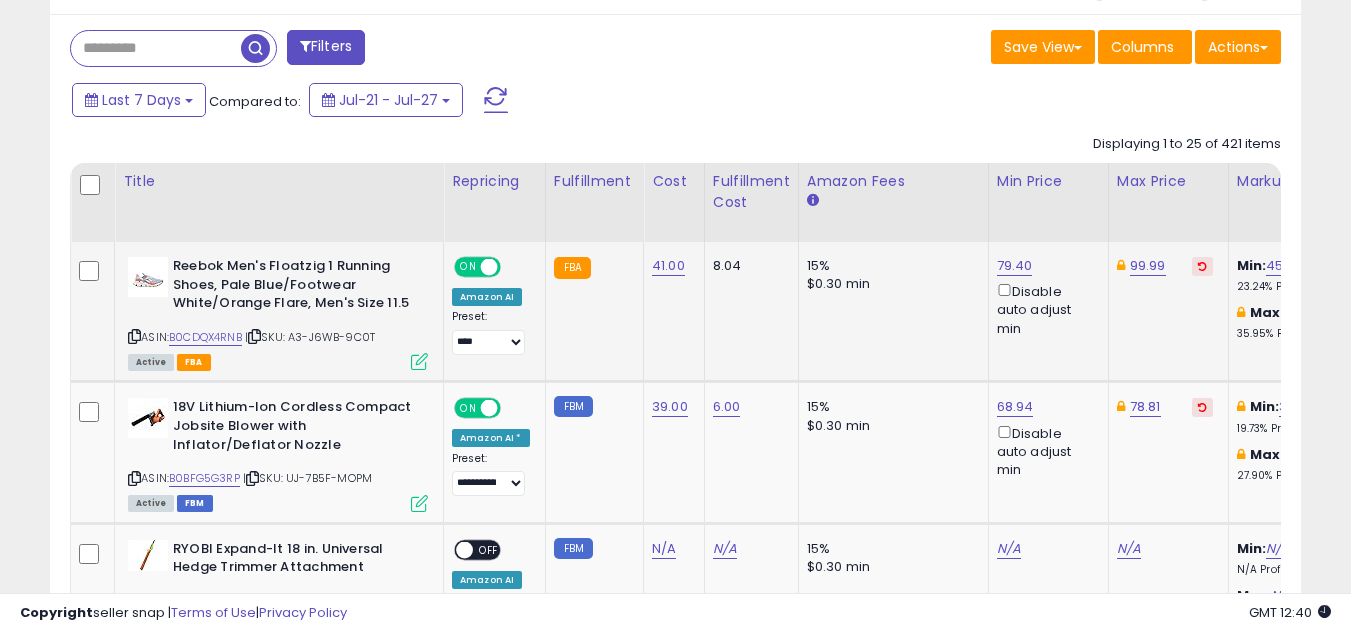 click on "Amazon AI" at bounding box center [487, 297] 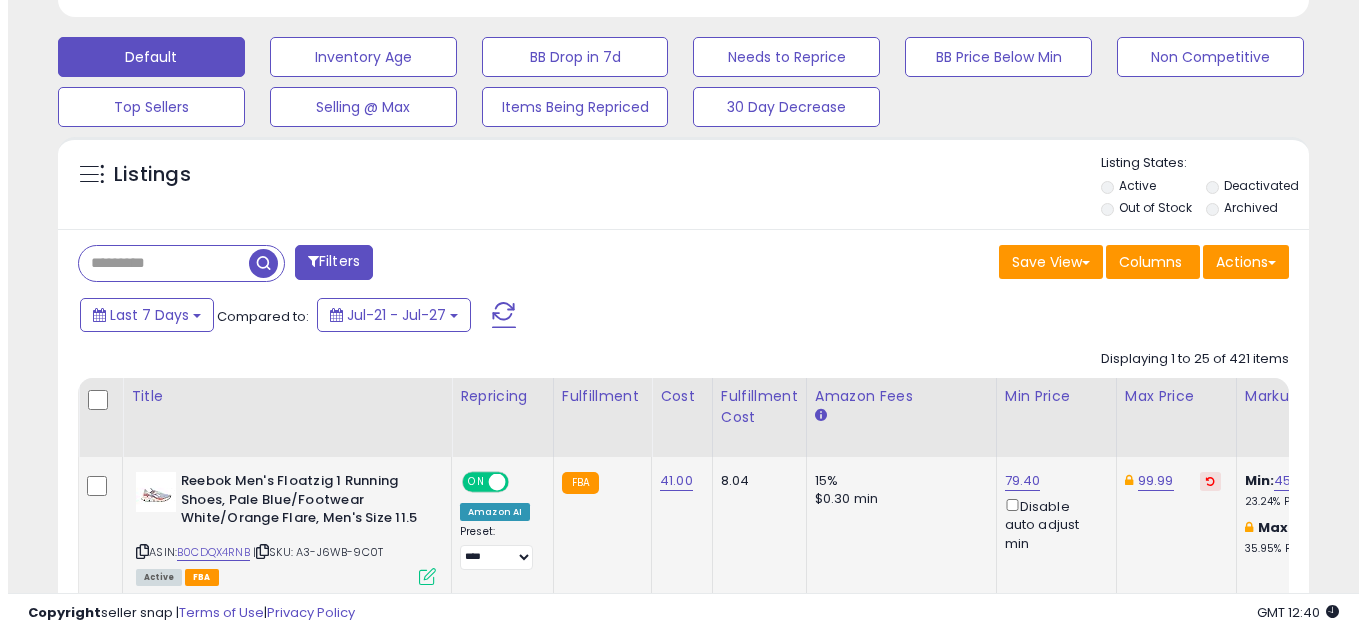 scroll, scrollTop: 592, scrollLeft: 0, axis: vertical 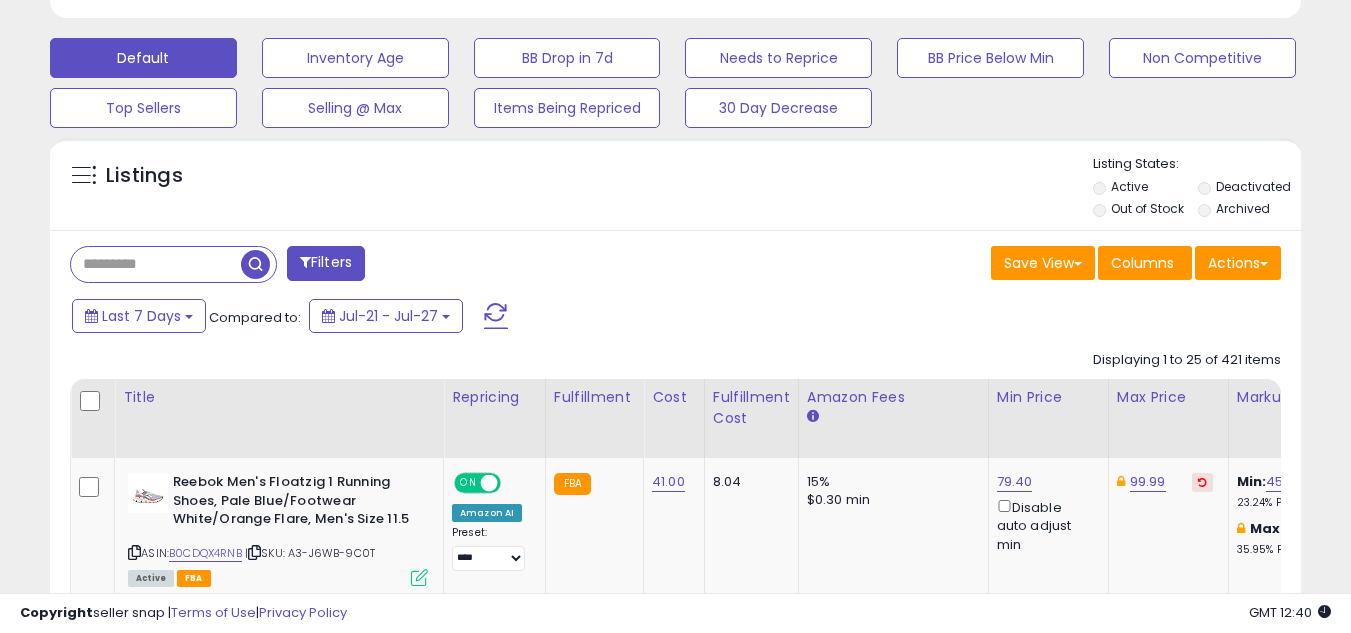click on "Filters" at bounding box center [326, 263] 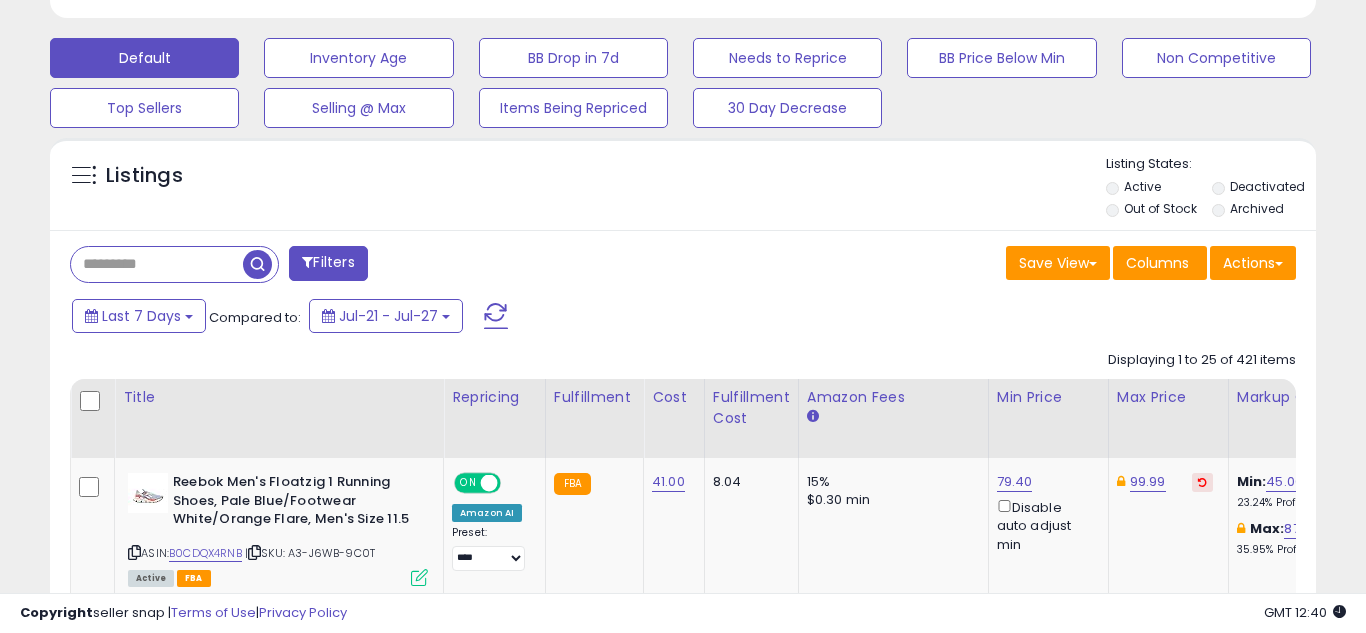 scroll, scrollTop: 999590, scrollLeft: 999267, axis: both 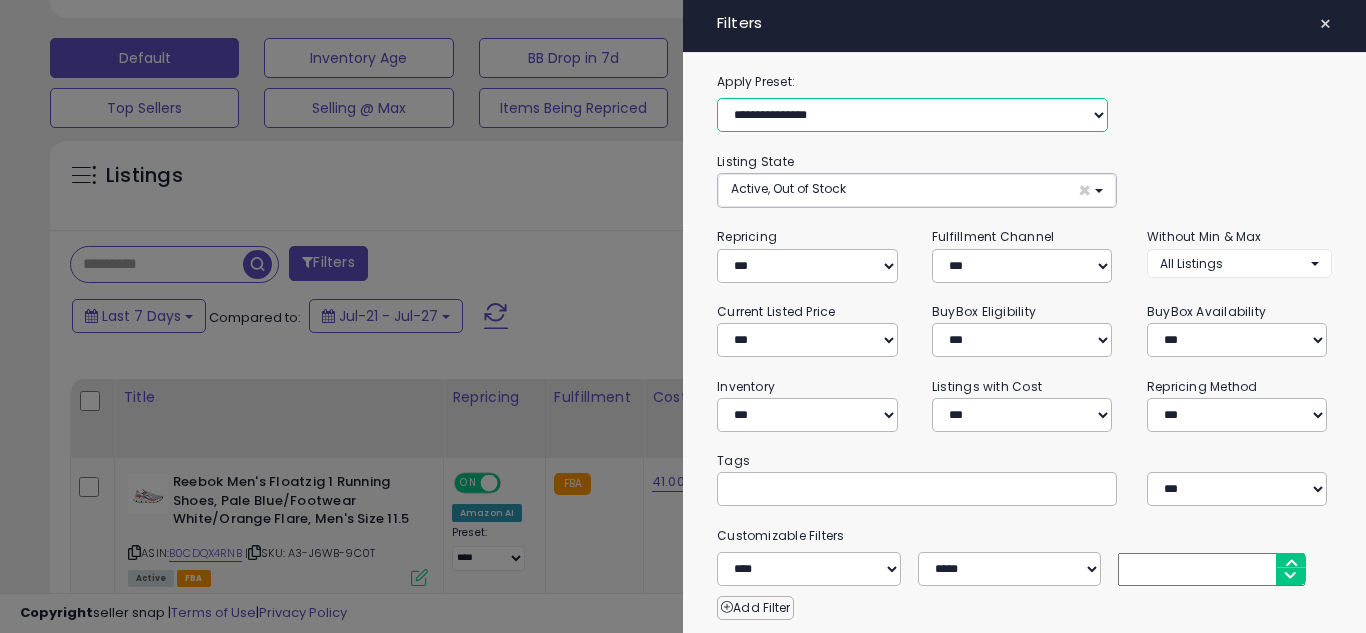 click on "**********" at bounding box center (912, 115) 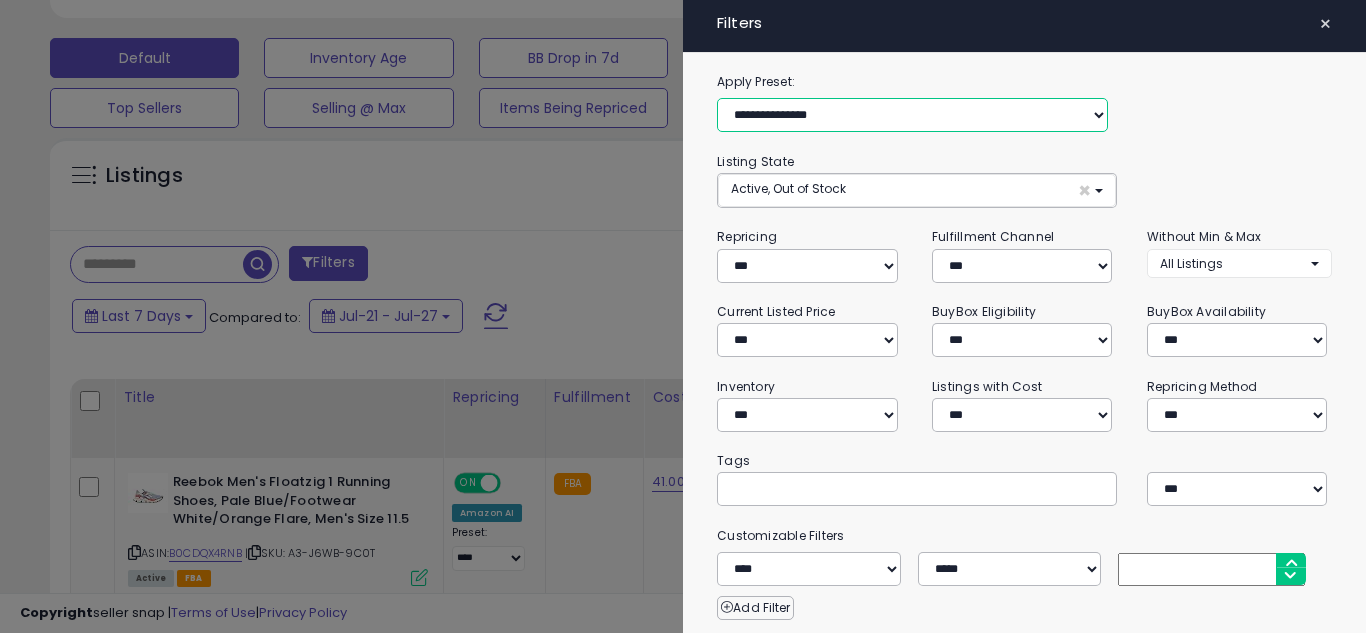 click on "**********" at bounding box center [912, 115] 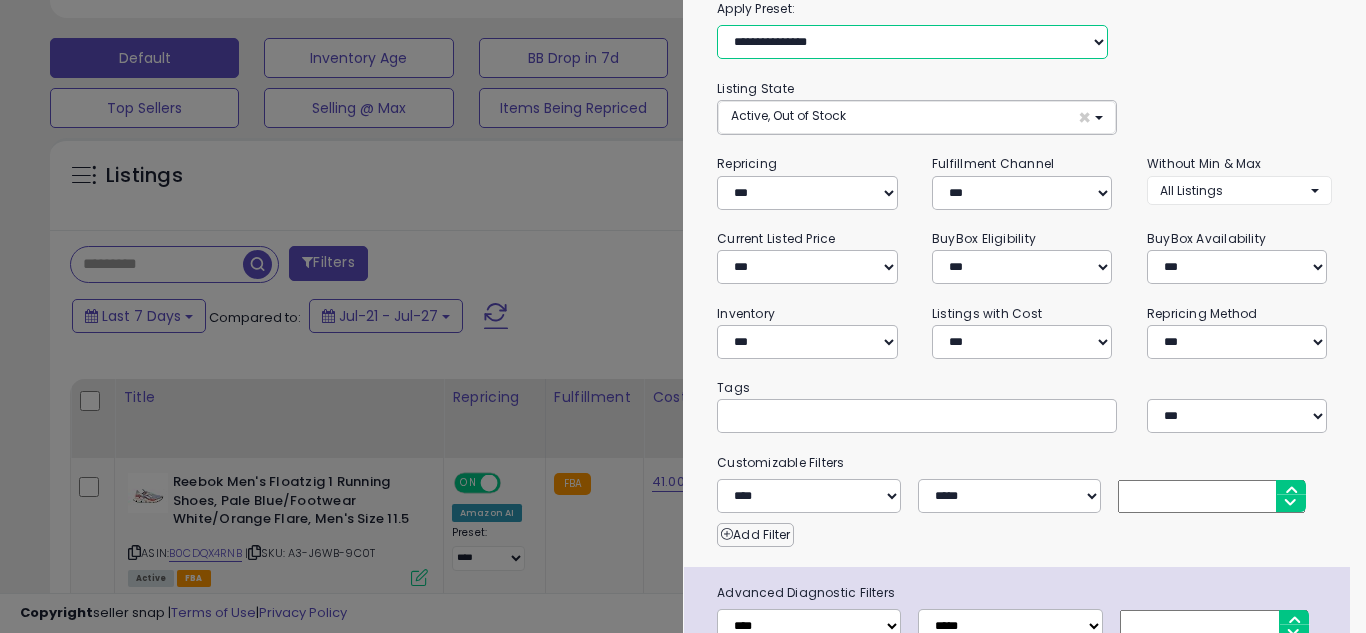 scroll, scrollTop: 74, scrollLeft: 0, axis: vertical 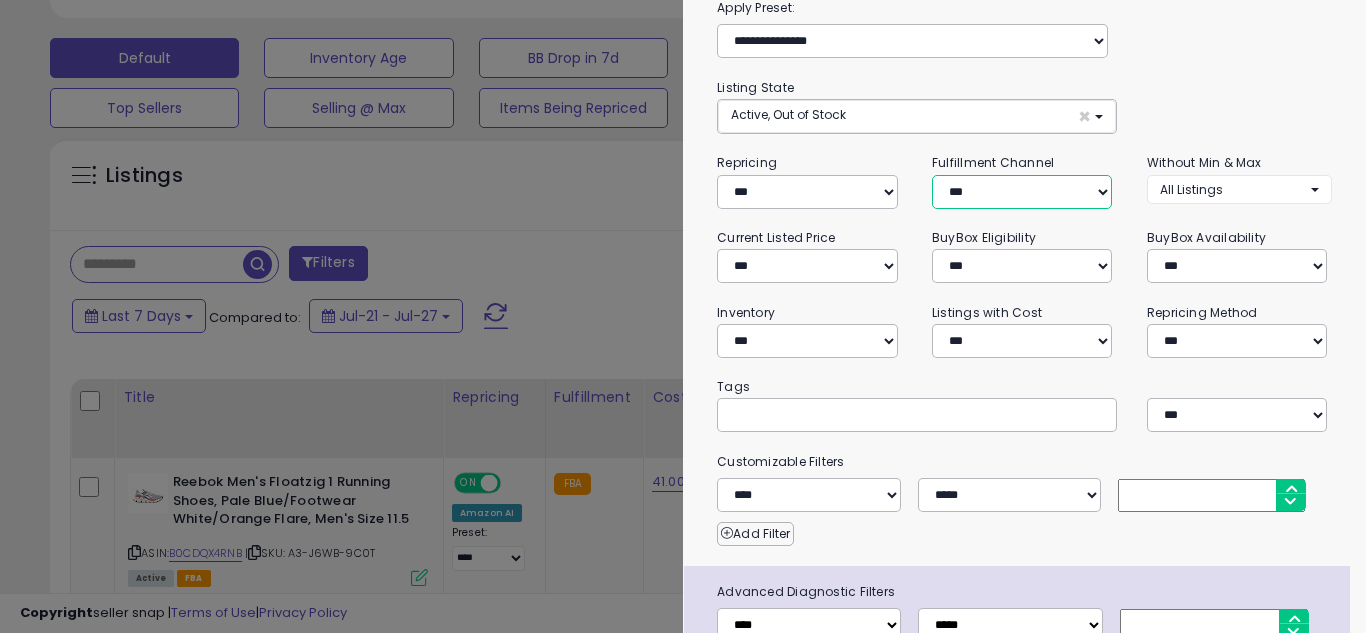 click on "***
***
***
***" at bounding box center [1022, 192] 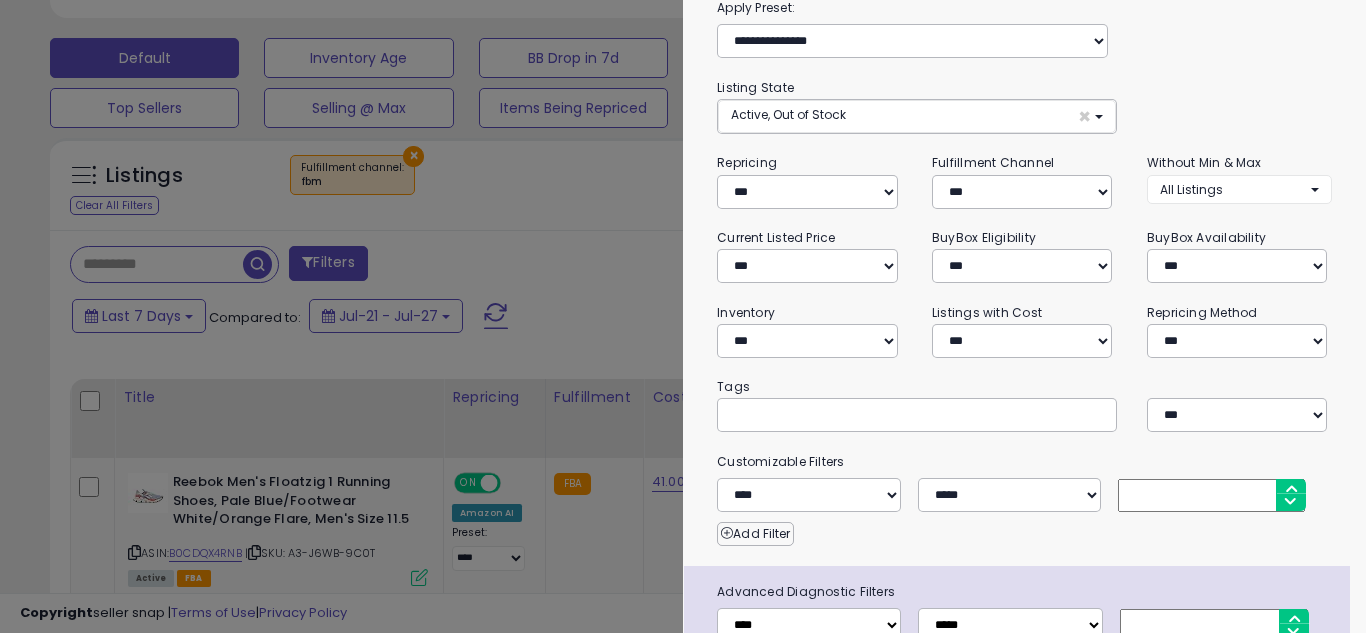 click on "**********" at bounding box center (1024, 255) 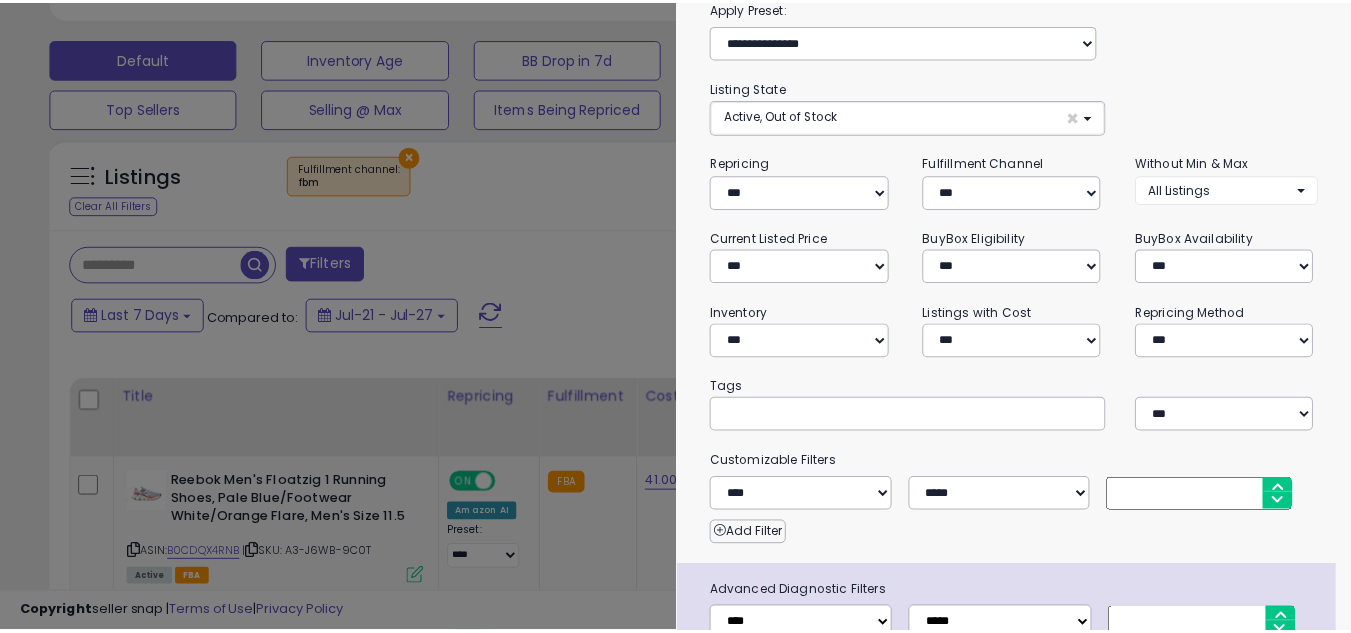 scroll, scrollTop: 200, scrollLeft: 0, axis: vertical 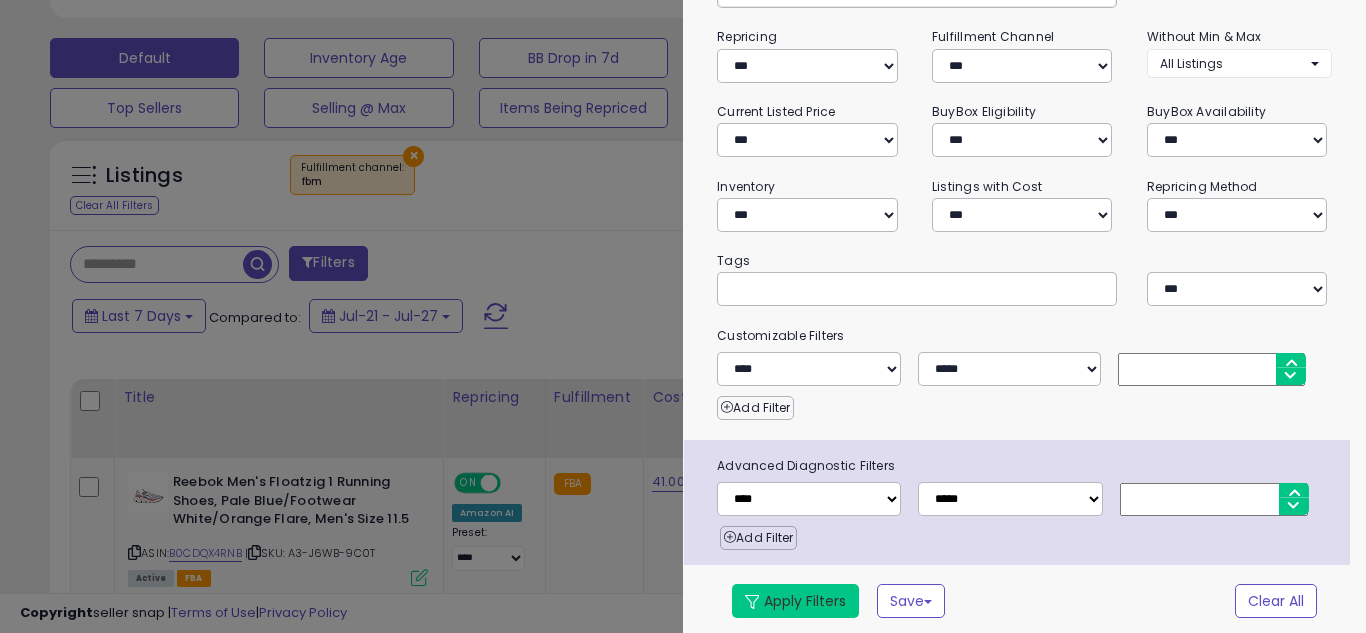 click at bounding box center [752, 602] 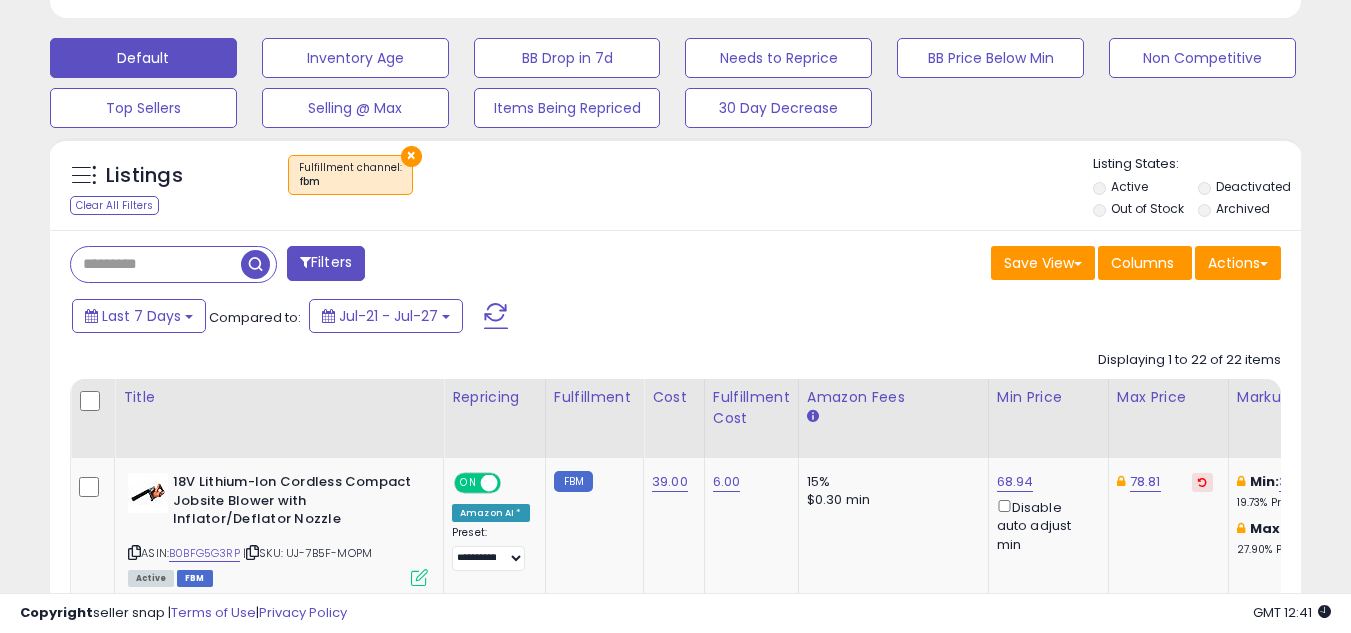 scroll, scrollTop: 410, scrollLeft: 724, axis: both 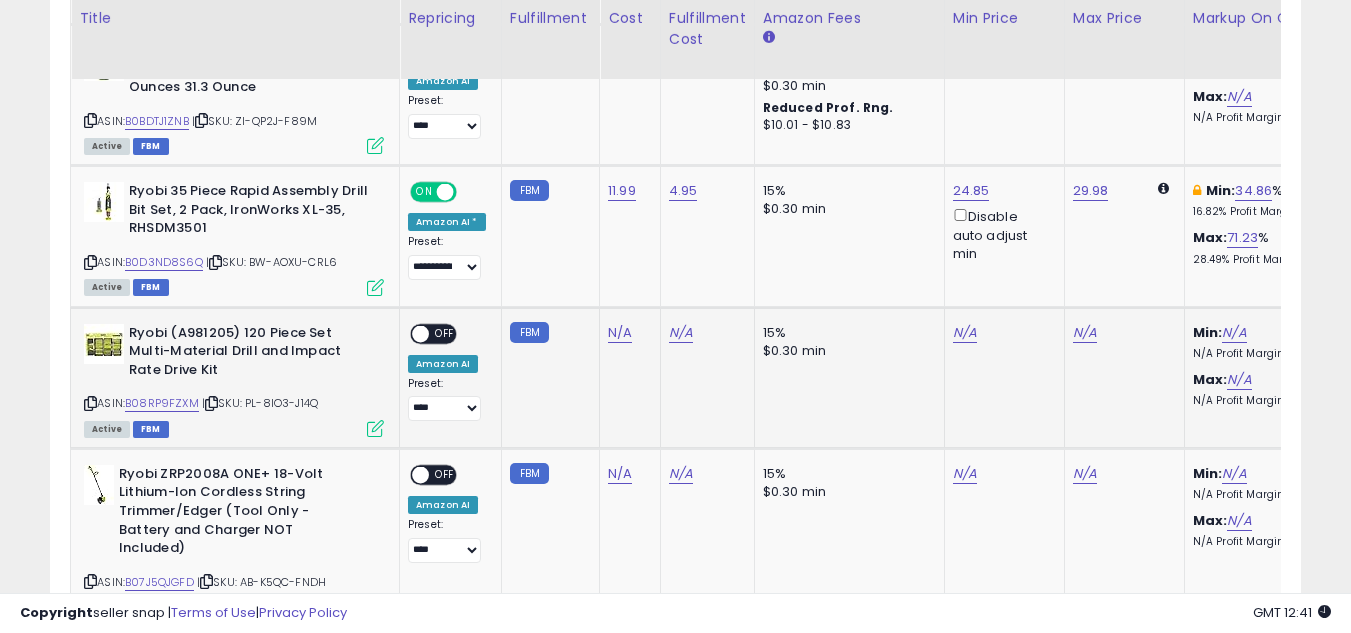 click at bounding box center (90, 403) 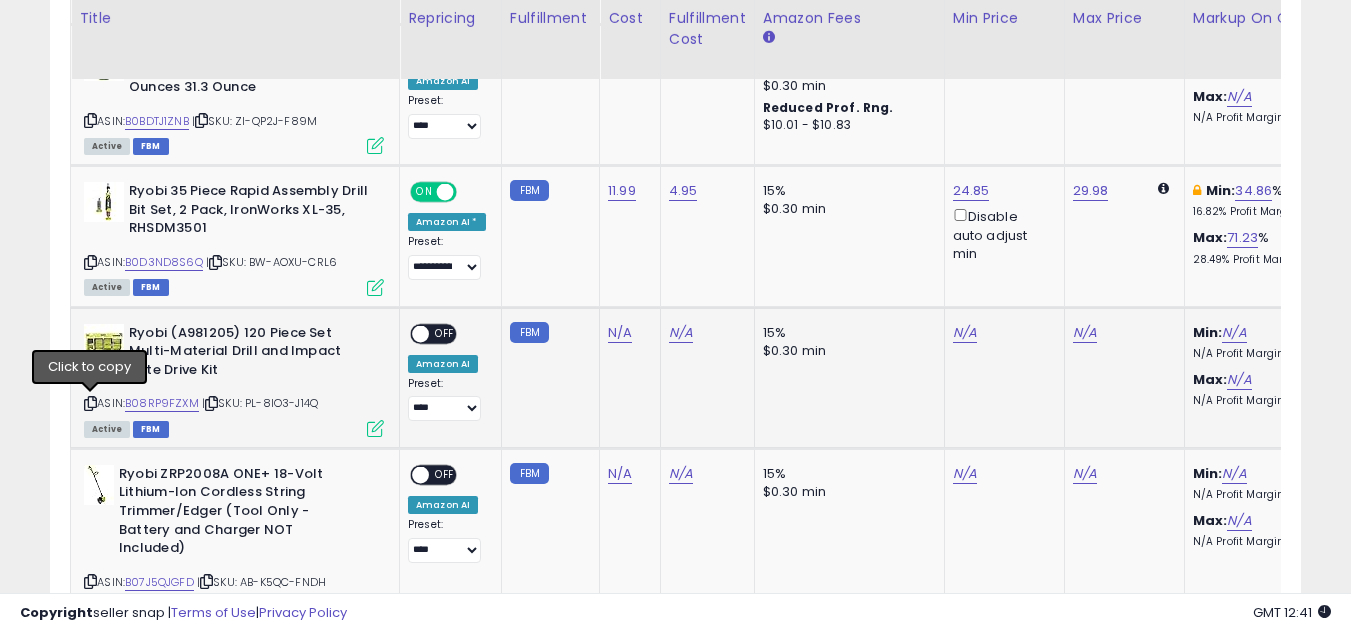 click at bounding box center [90, 403] 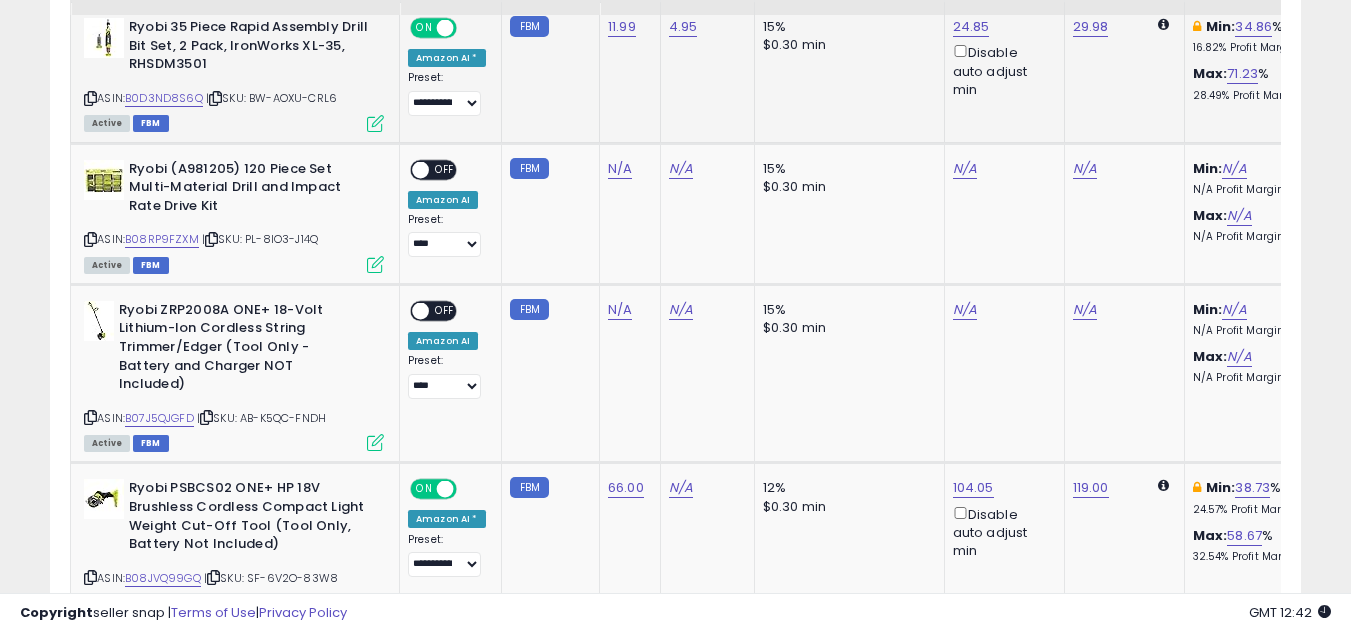 scroll, scrollTop: 1509, scrollLeft: 0, axis: vertical 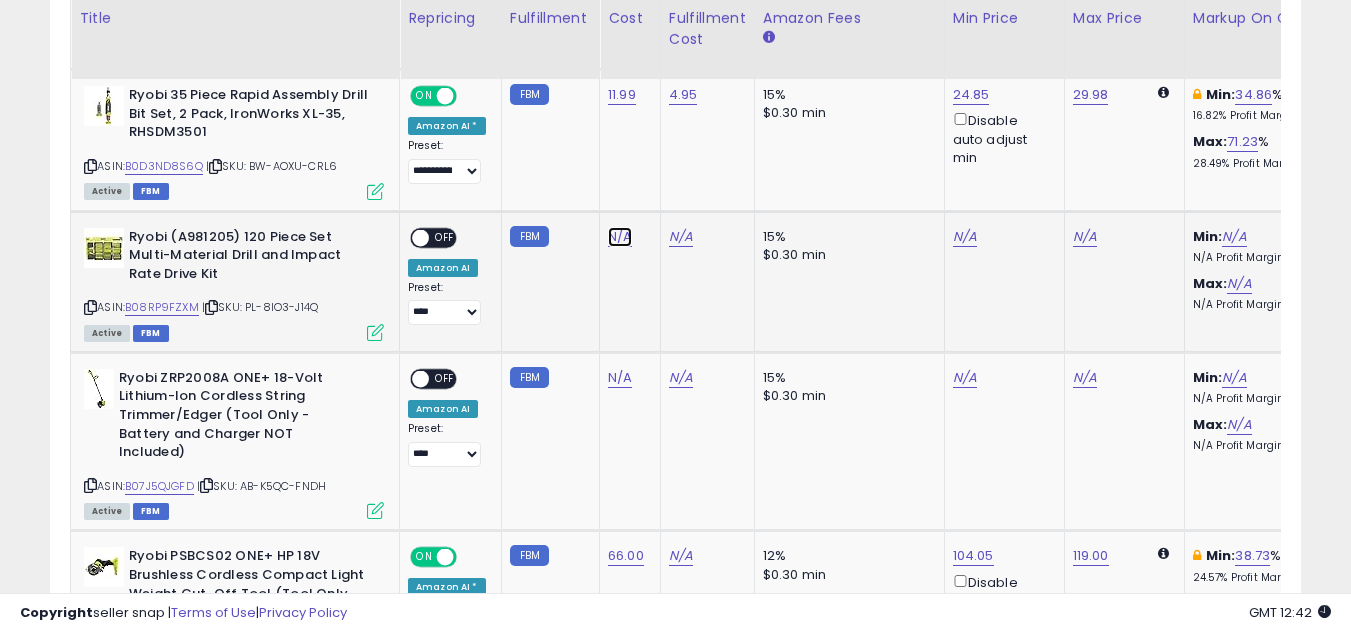 click on "N/A" at bounding box center [620, -294] 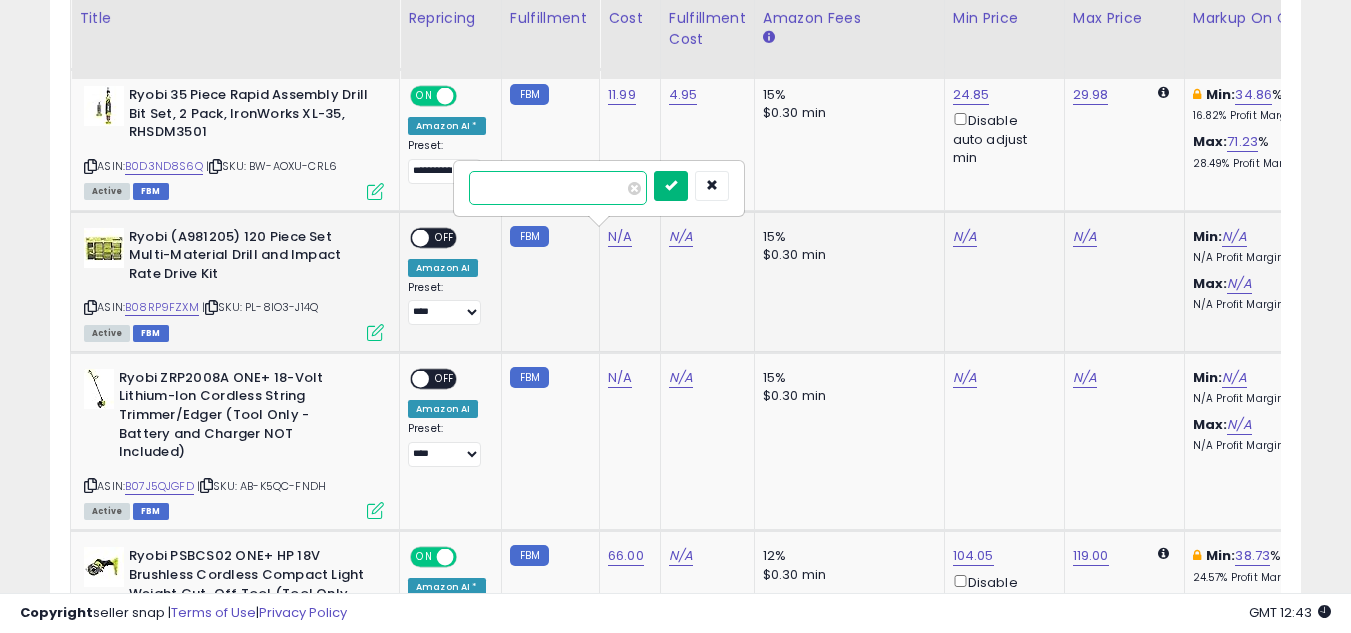 type on "*****" 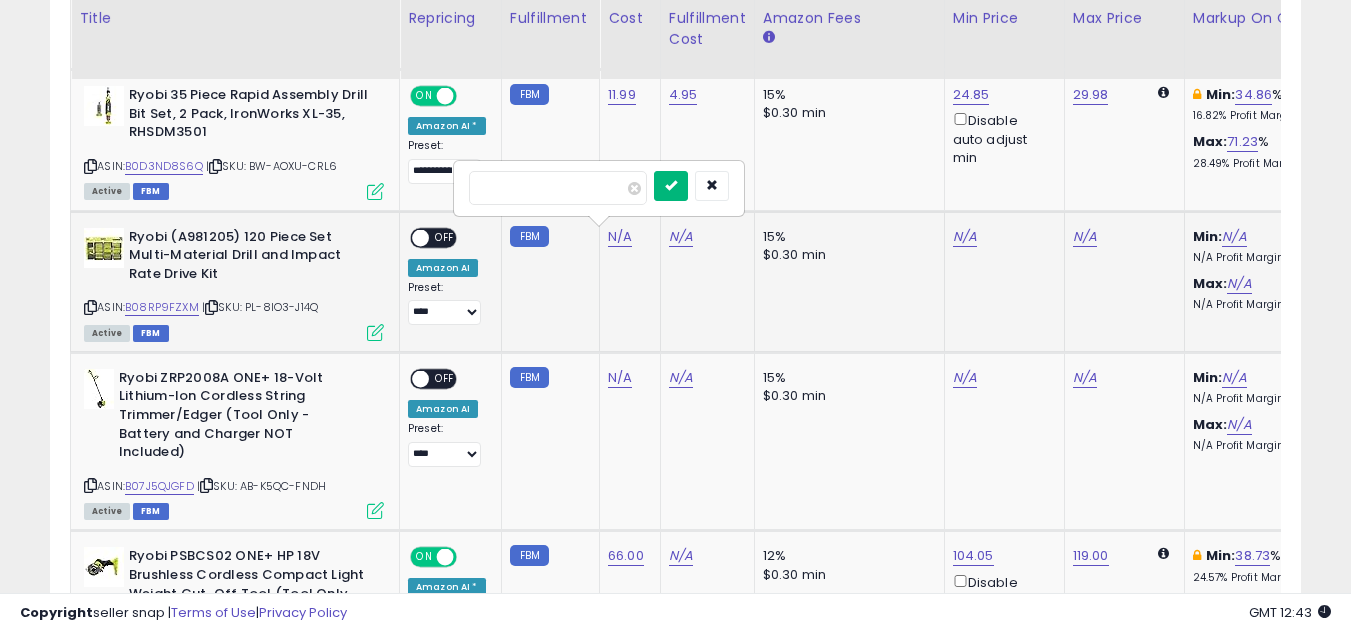 click at bounding box center [671, 186] 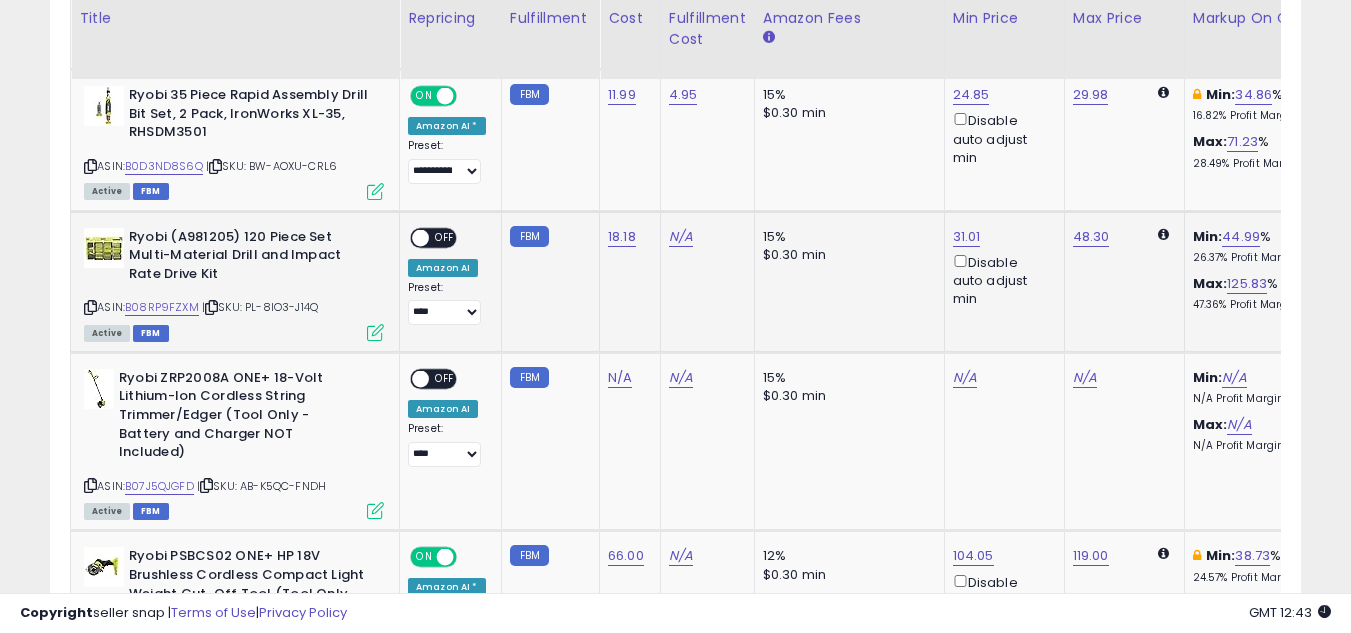 click on "N/A" at bounding box center (704, 237) 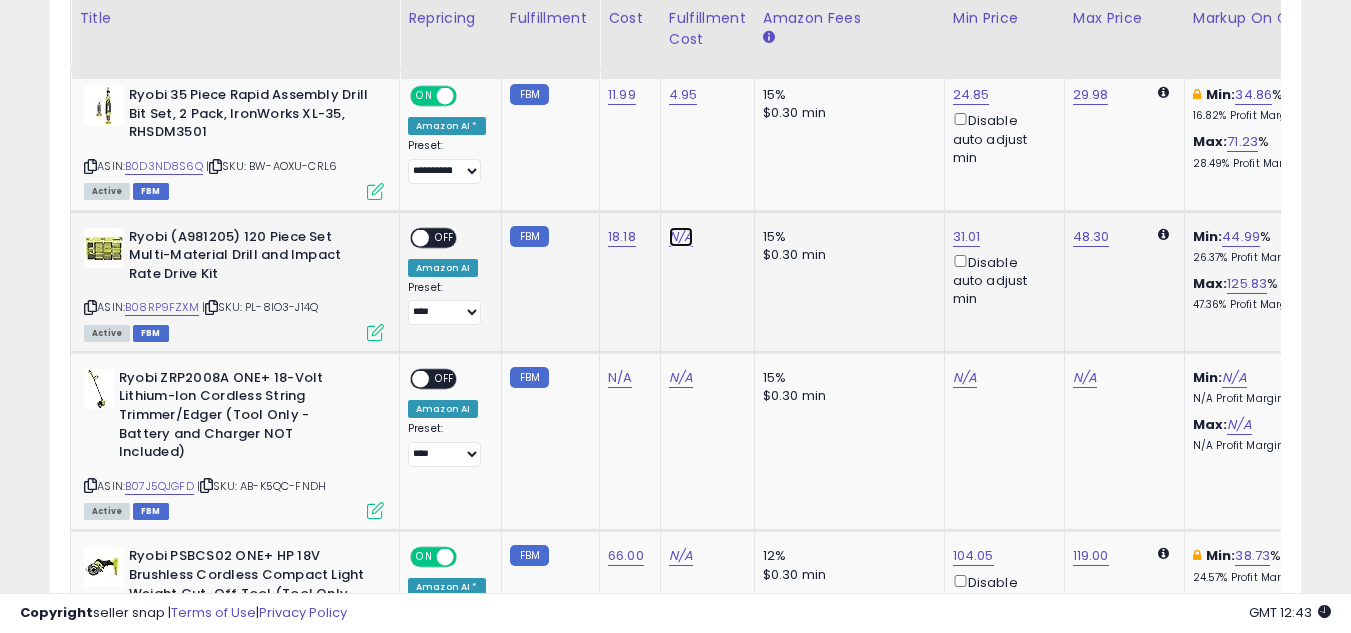 click on "N/A" at bounding box center [681, -294] 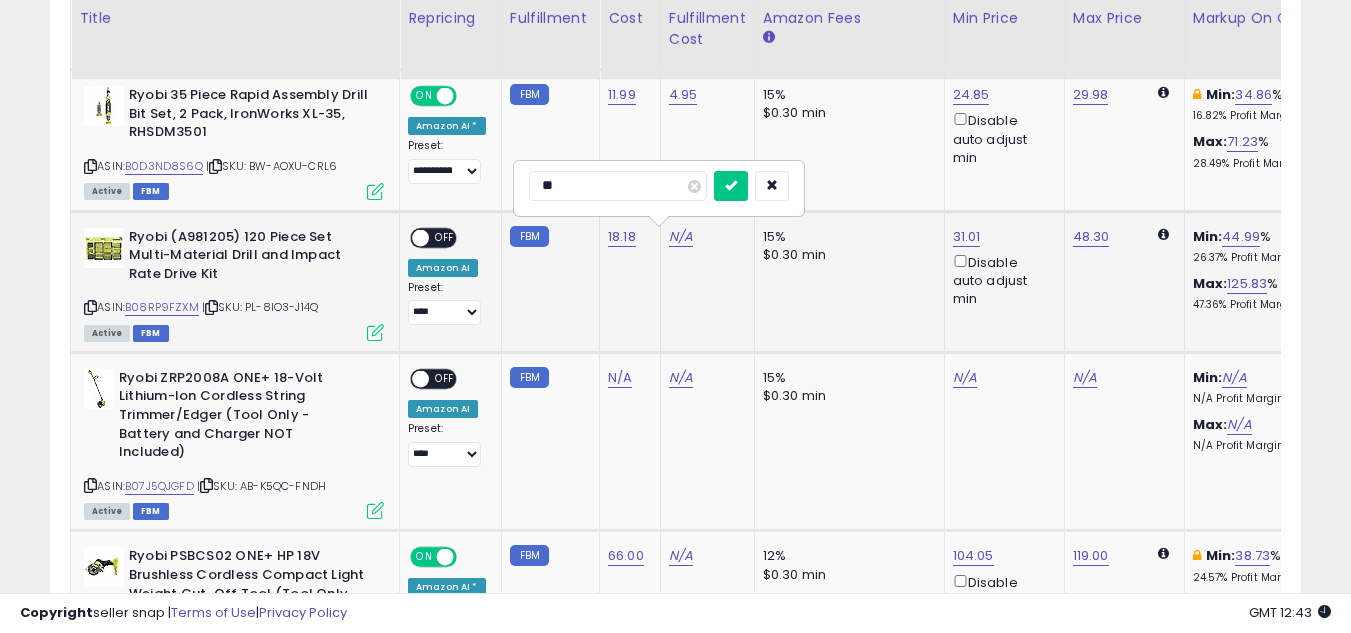 type on "*" 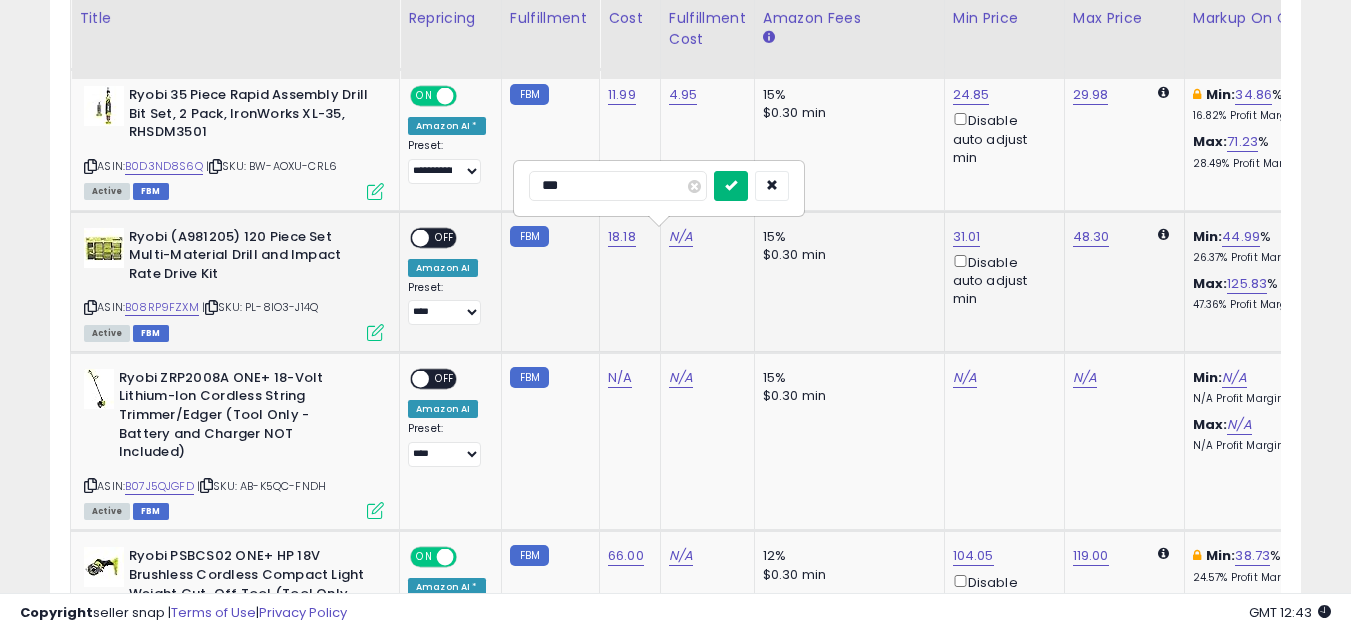 type on "***" 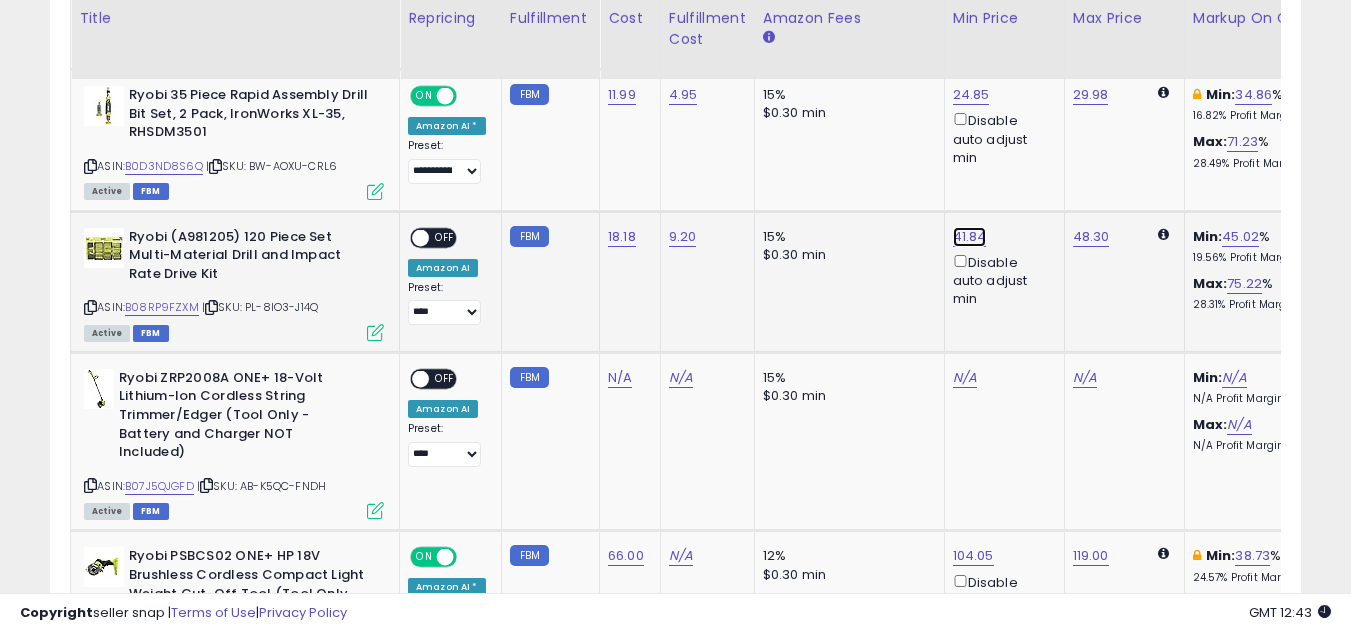 click on "41.84" at bounding box center [971, -435] 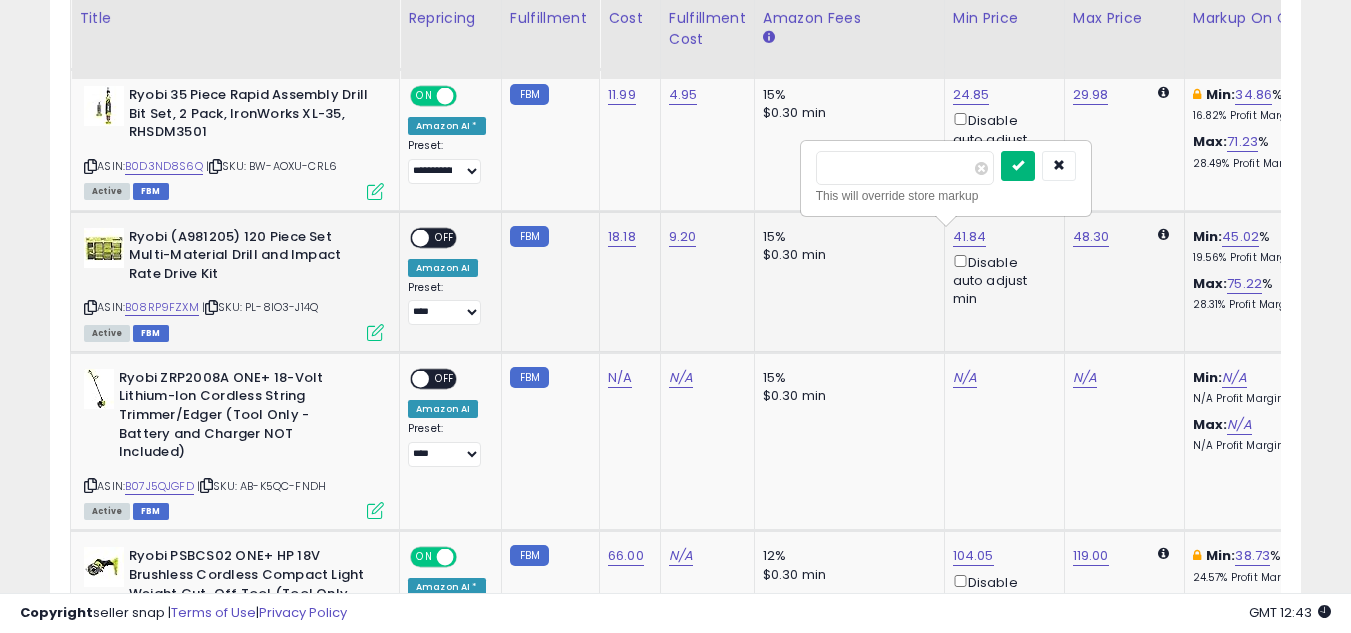 type on "*****" 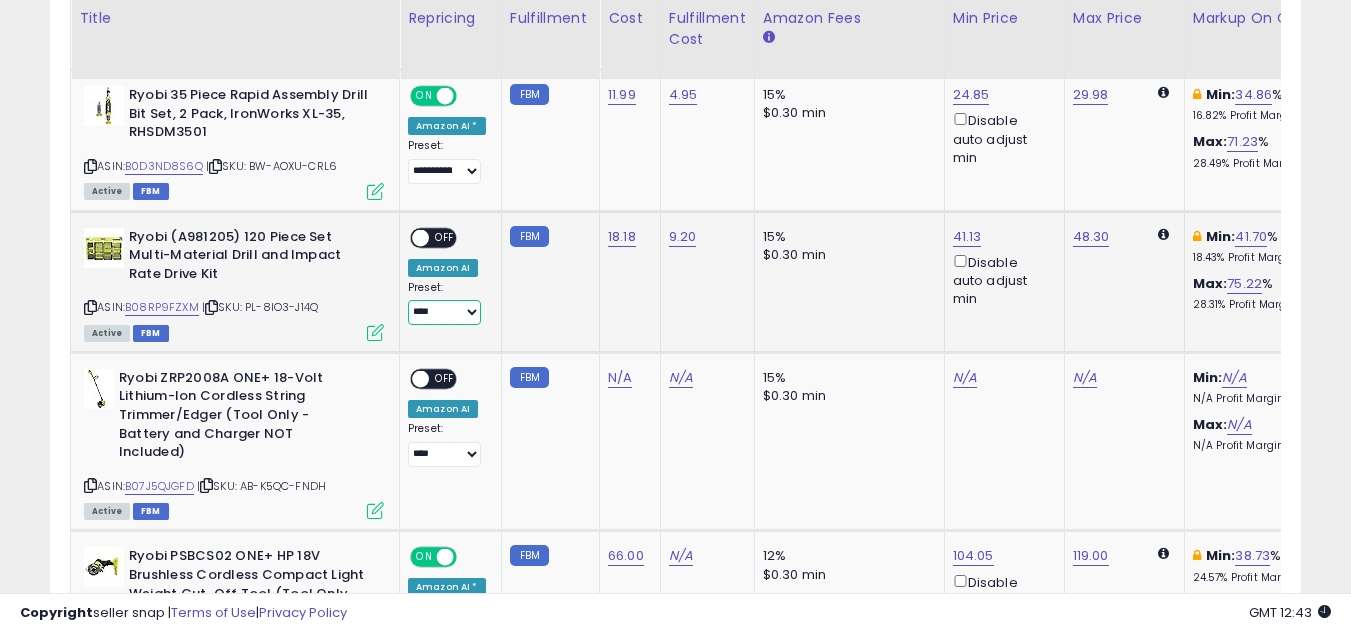click on "**********" at bounding box center [444, 312] 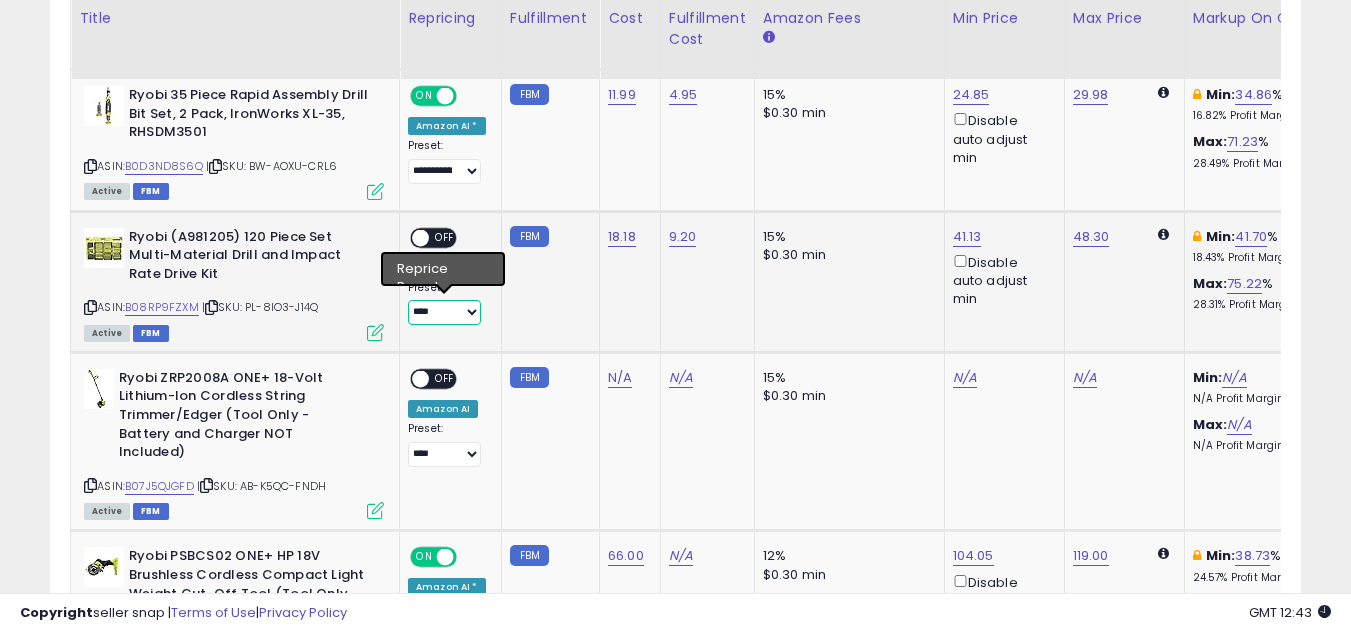 select on "**********" 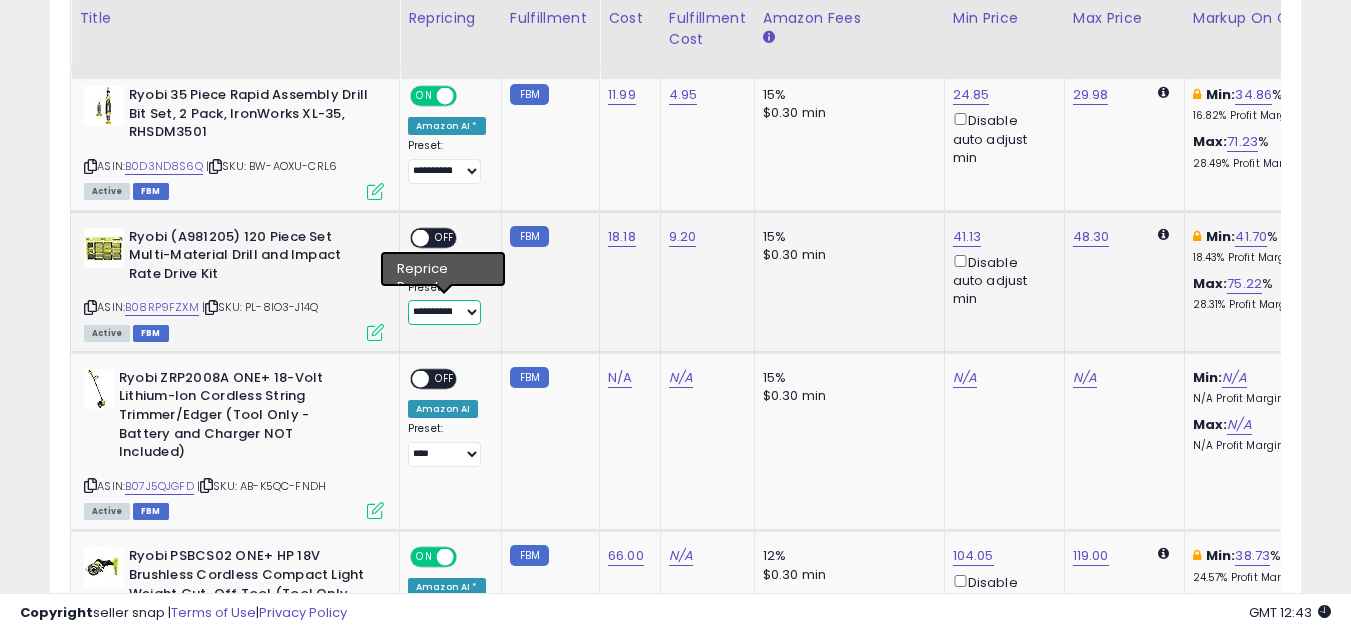 click on "**********" at bounding box center (444, 312) 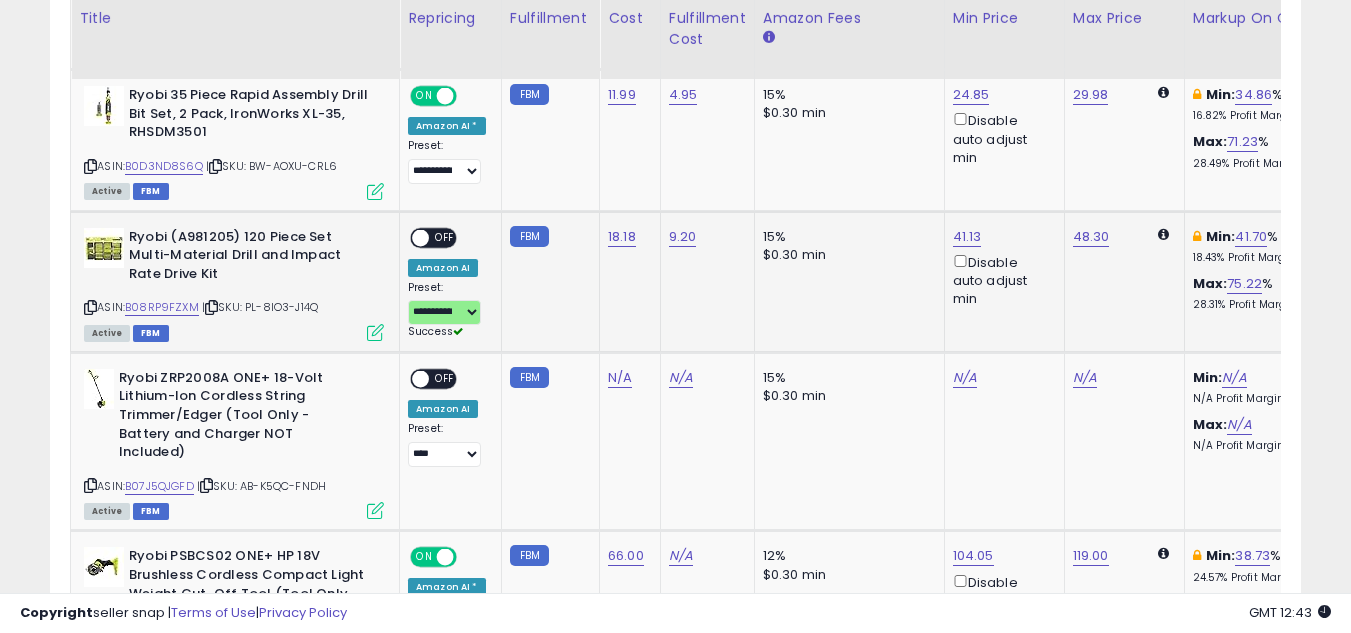 click on "**********" at bounding box center (447, 284) 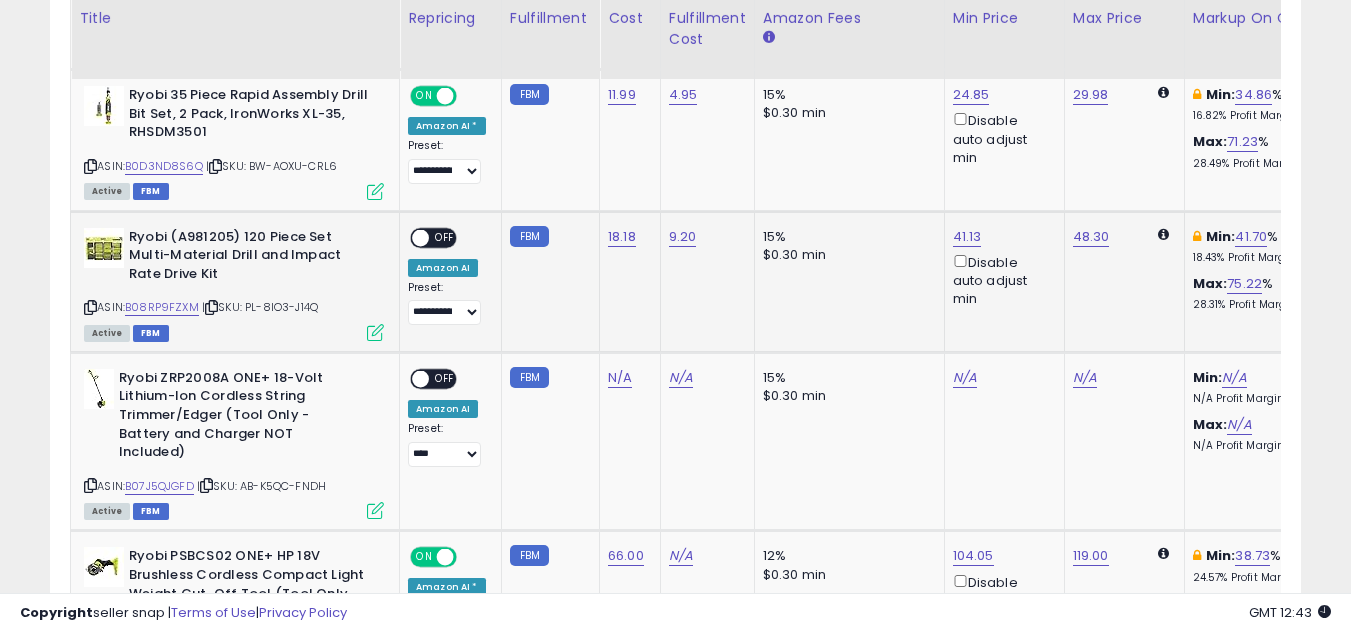 click at bounding box center (420, 237) 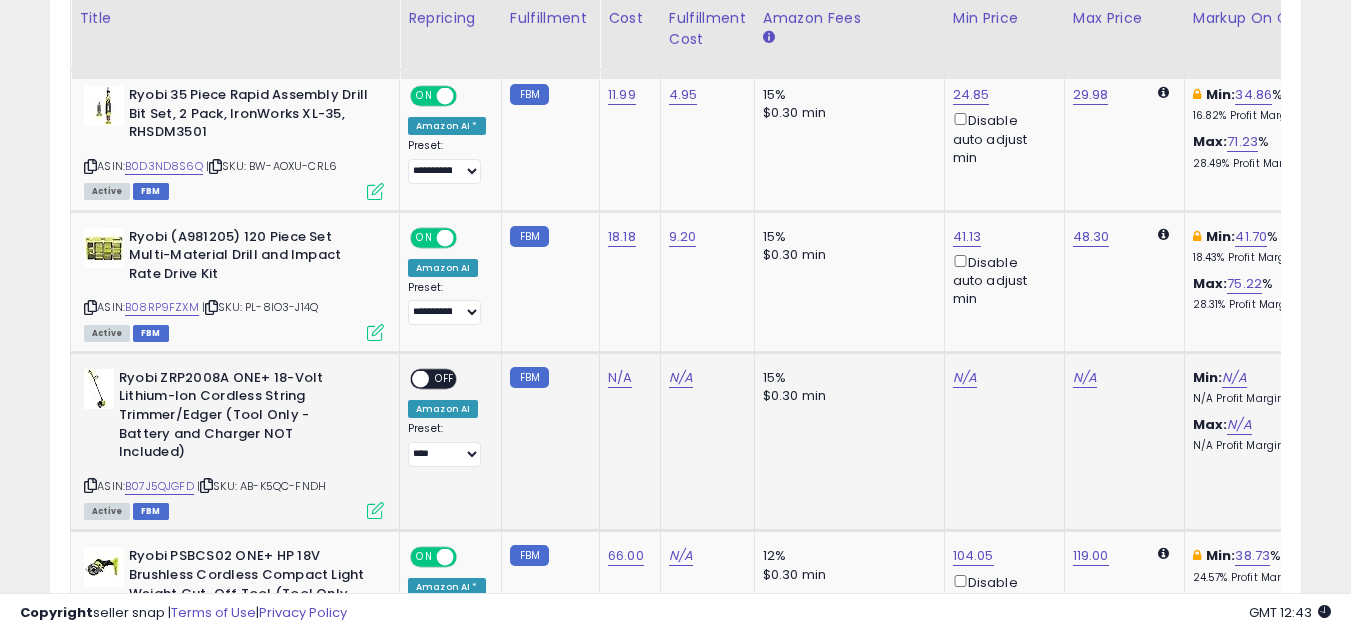 scroll, scrollTop: 0, scrollLeft: 21, axis: horizontal 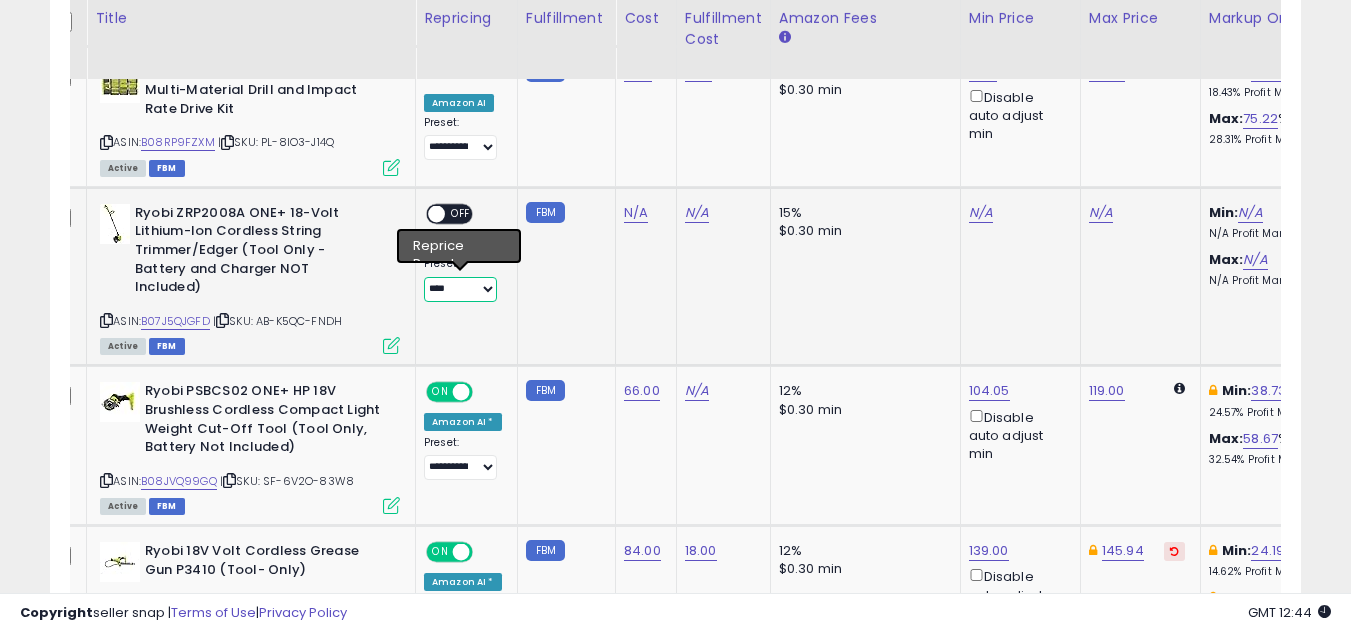 click on "**********" at bounding box center [460, 289] 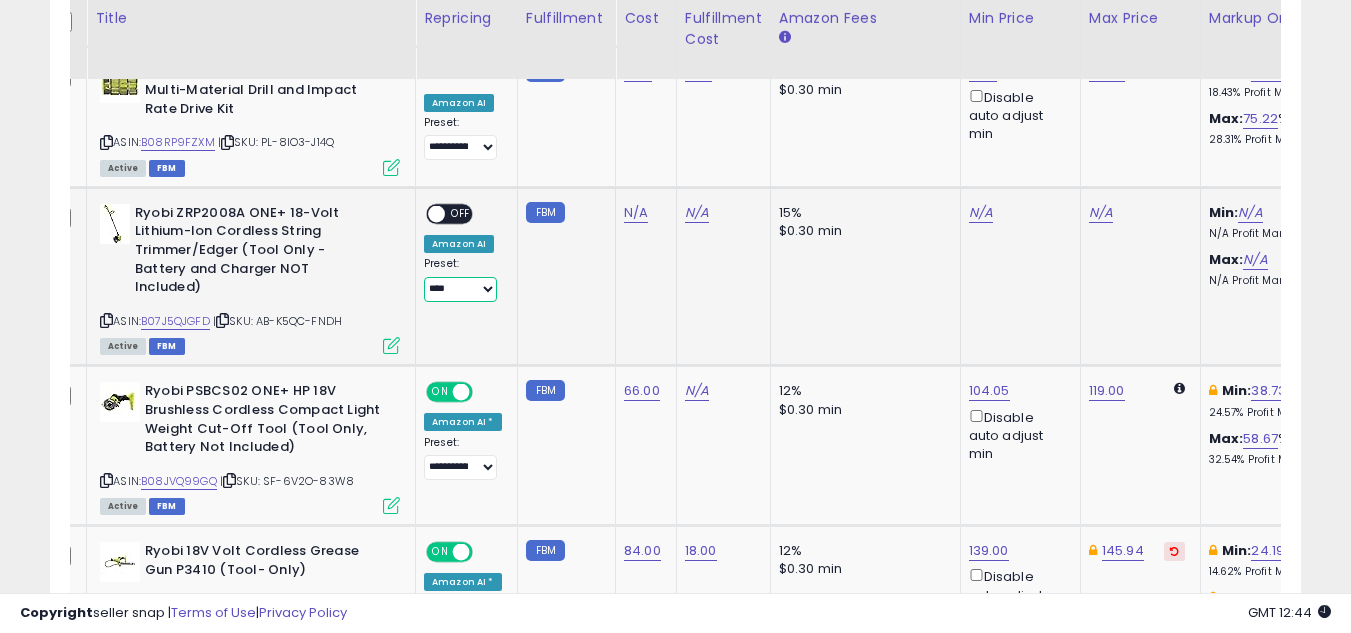 select on "**********" 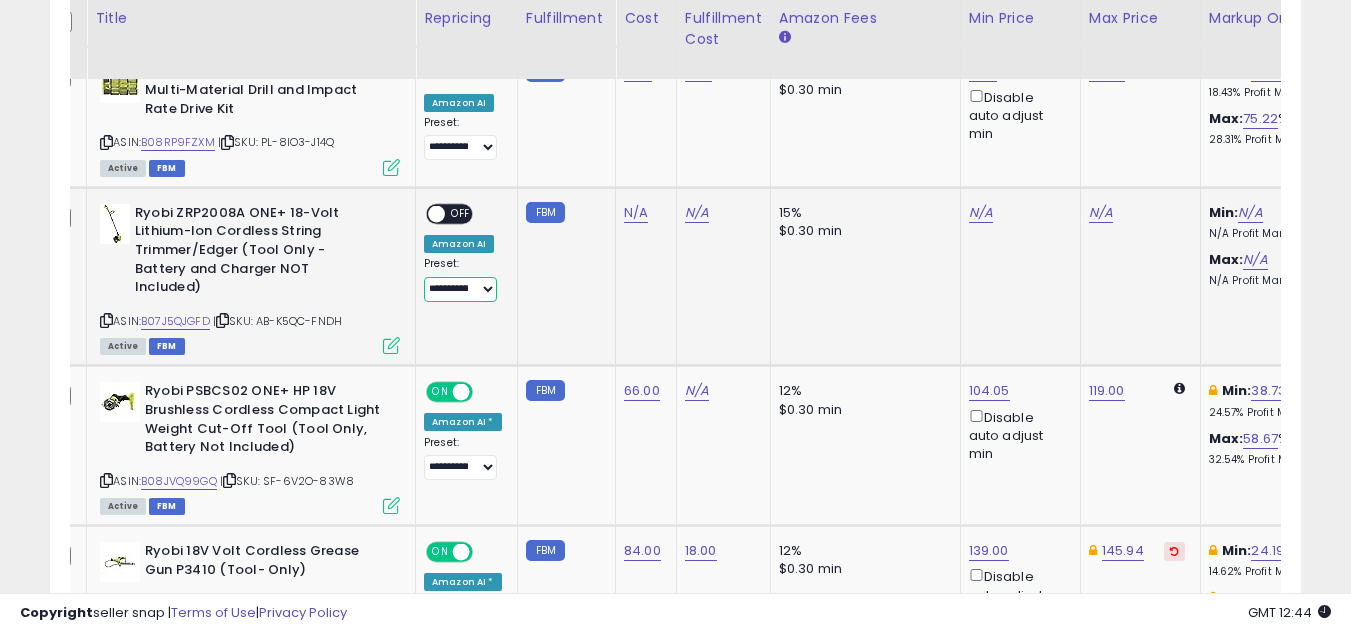 click on "**********" at bounding box center [460, 289] 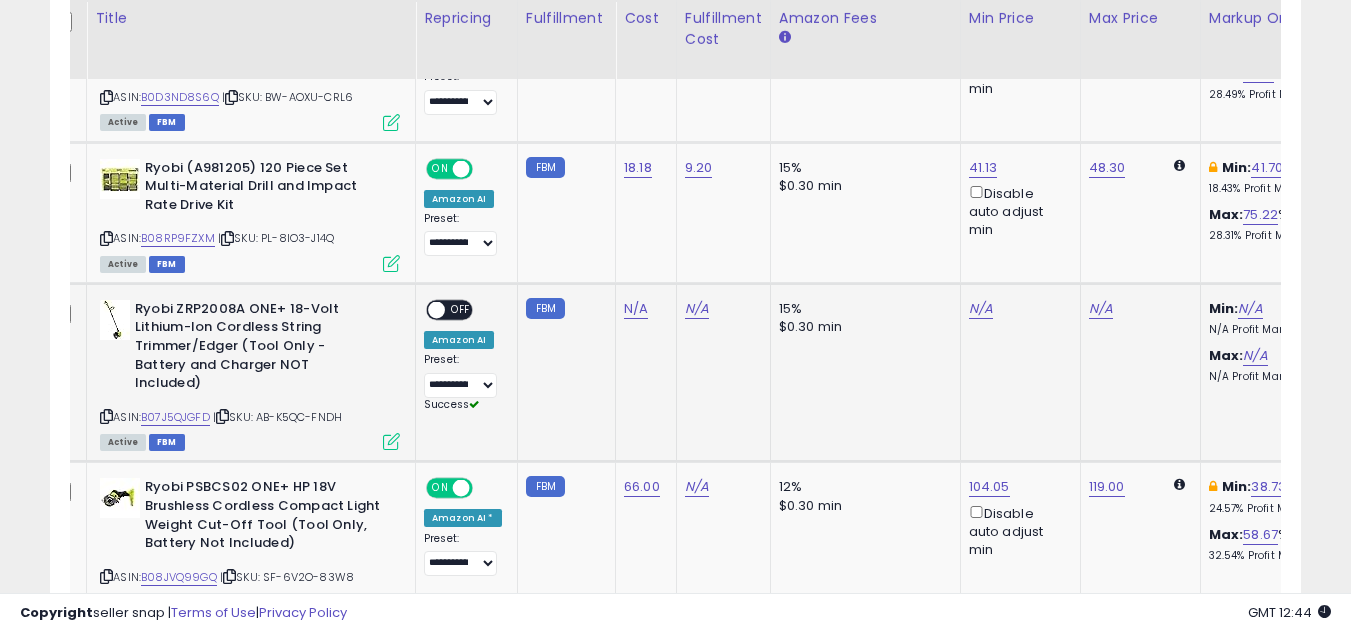 click at bounding box center (106, 416) 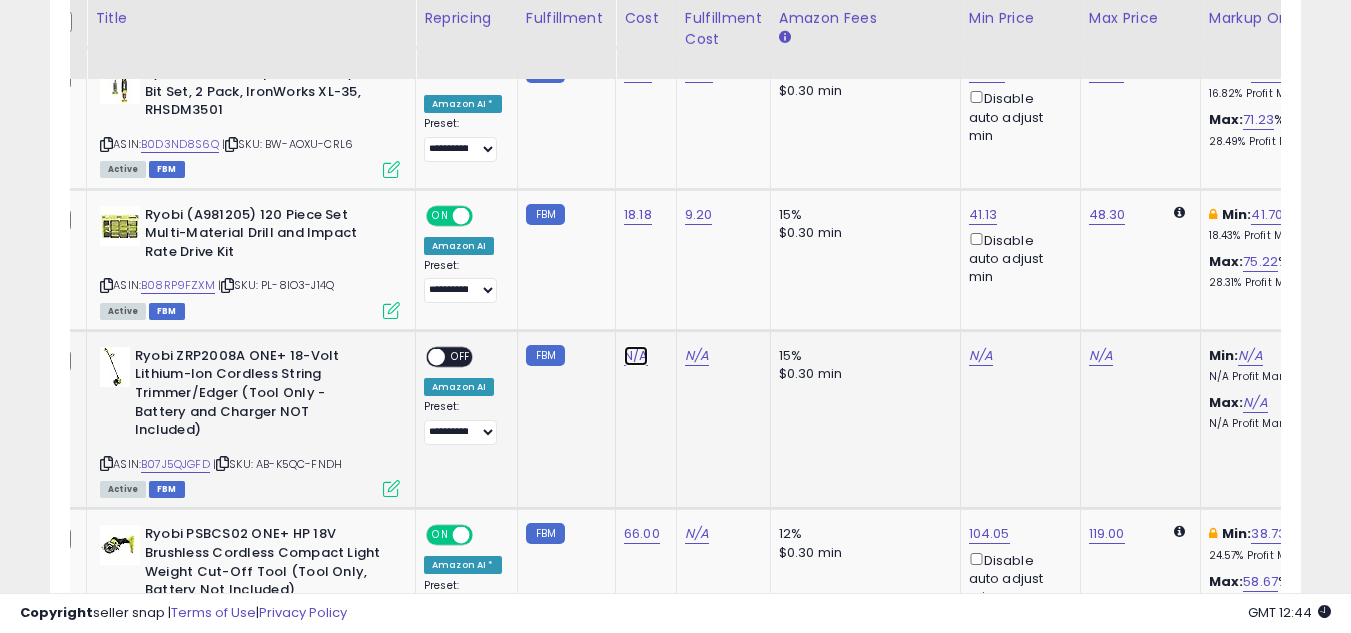 click on "N/A" at bounding box center [636, -316] 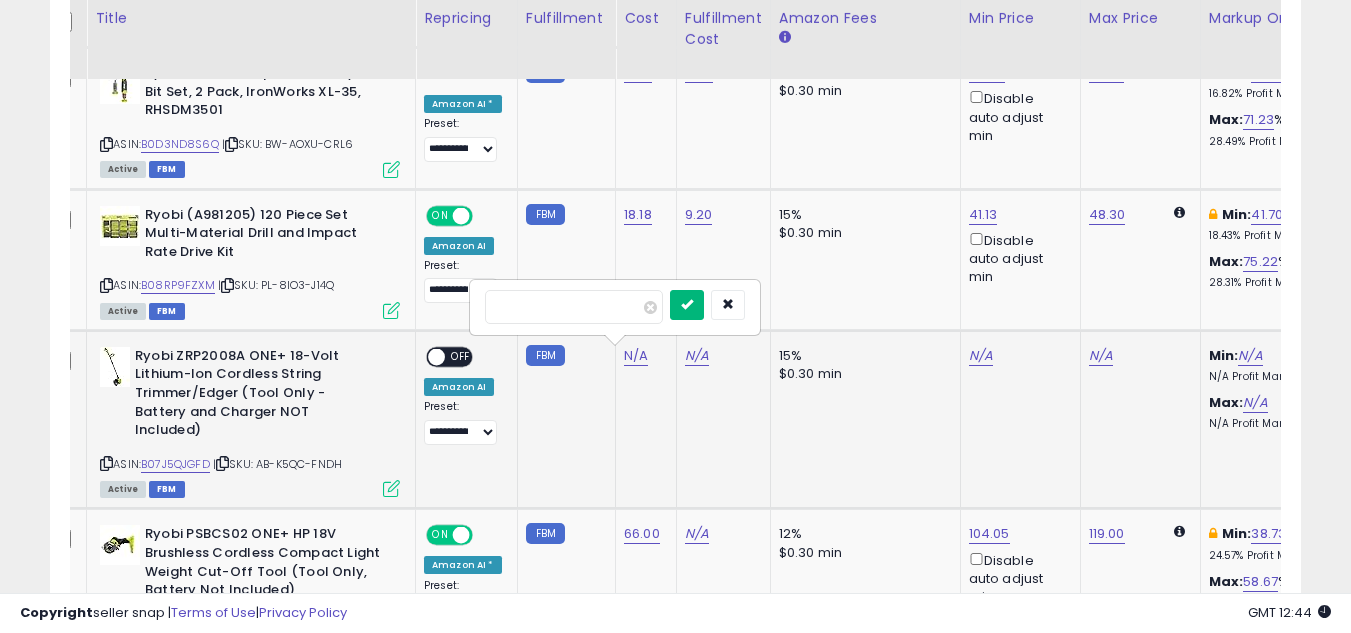 type on "*****" 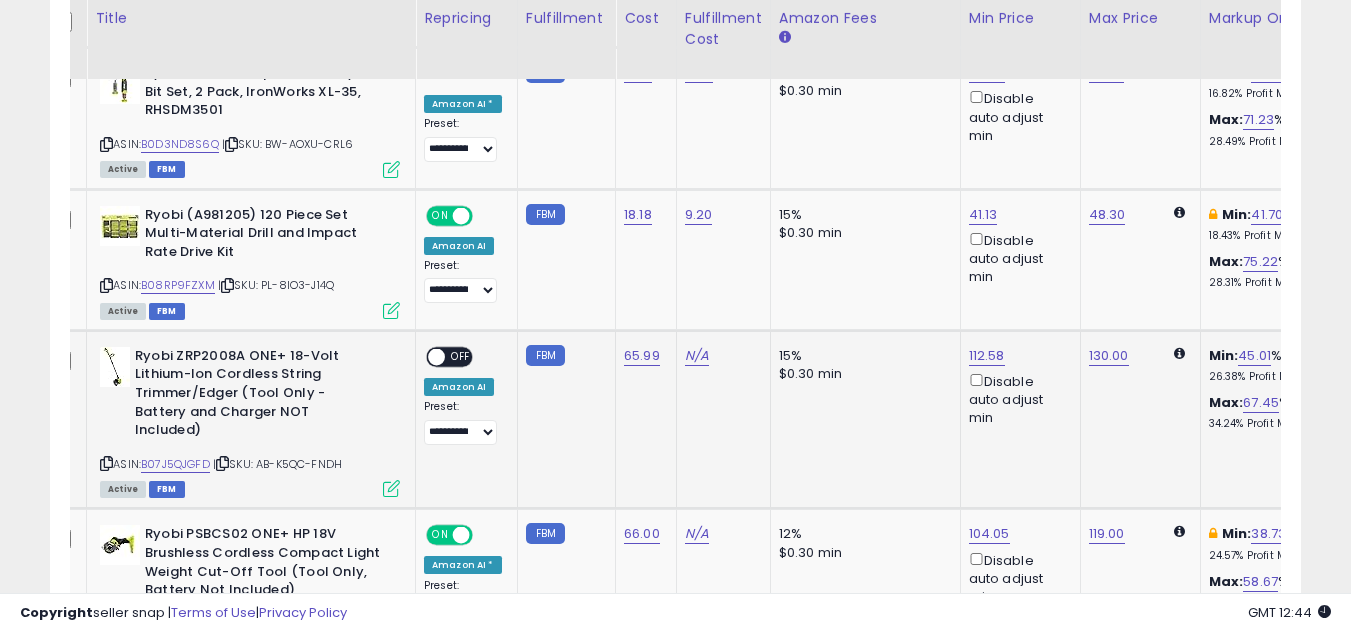 scroll, scrollTop: 0, scrollLeft: 48, axis: horizontal 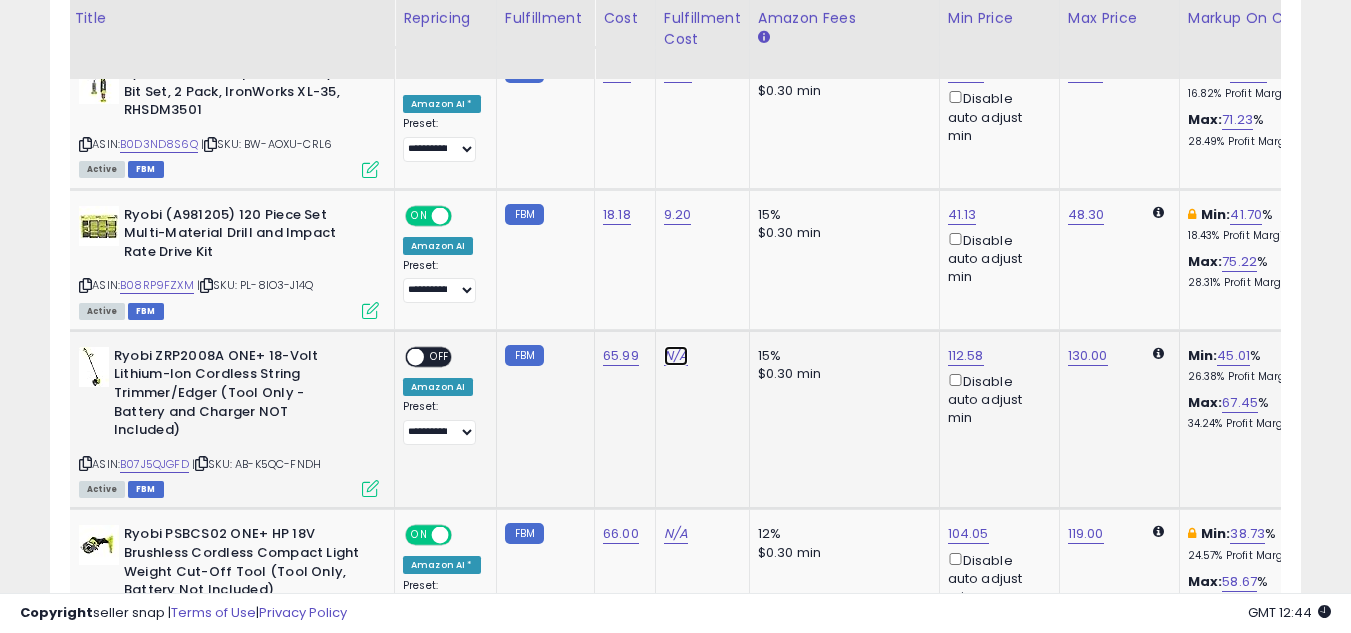 click on "N/A" at bounding box center [676, -316] 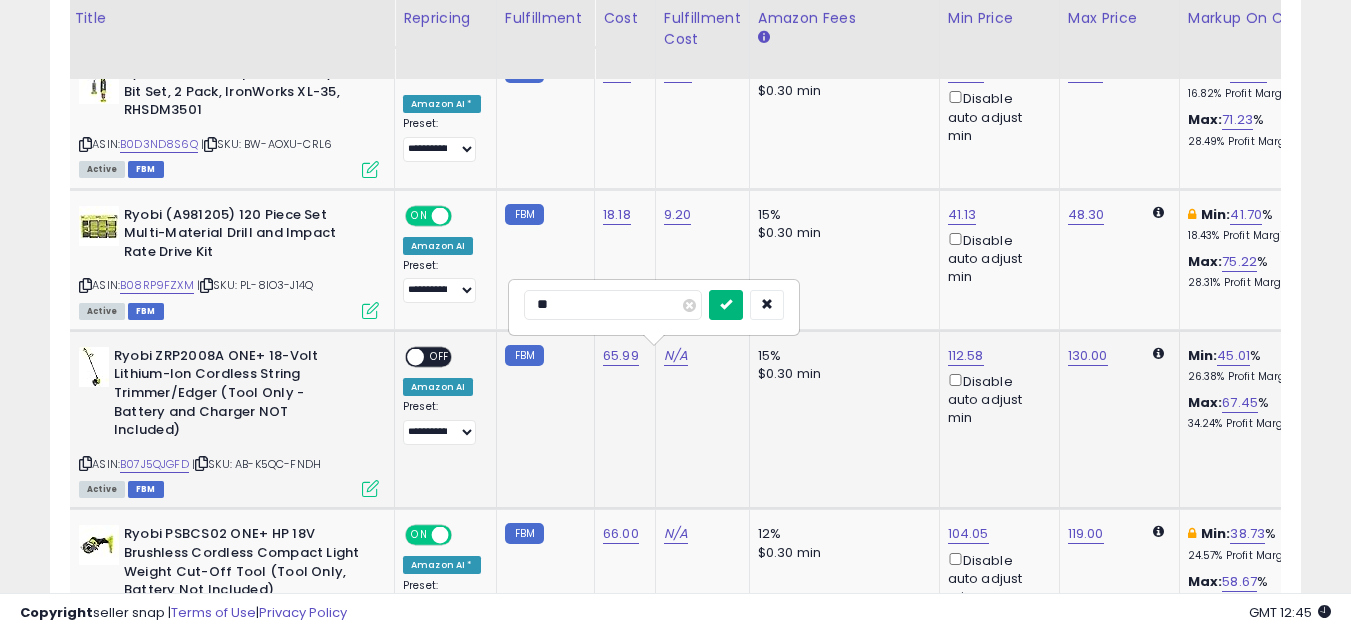 type on "**" 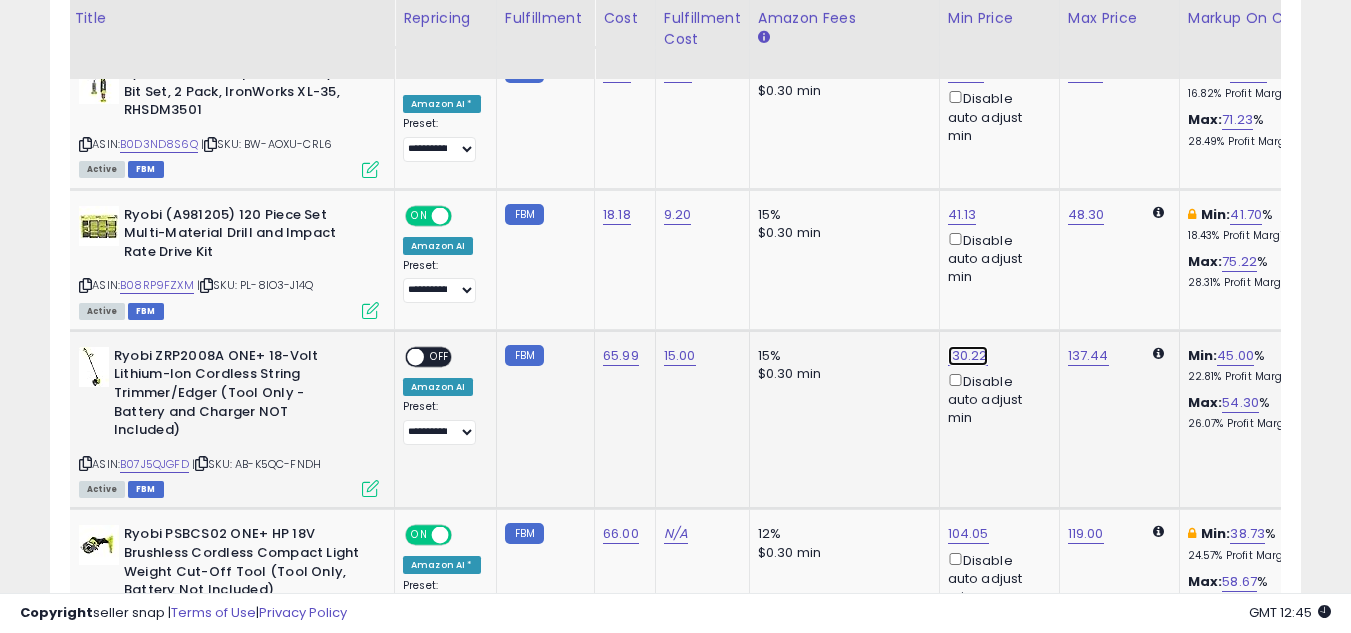 click on "130.22" at bounding box center (966, -457) 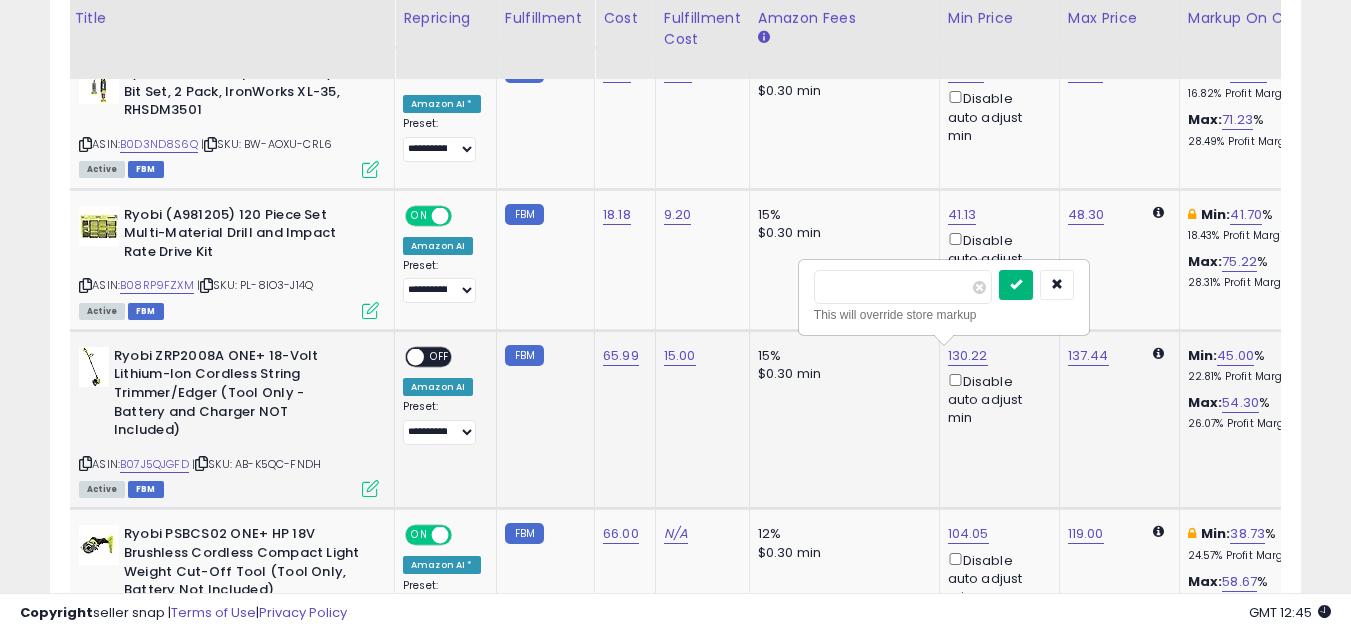 type on "******" 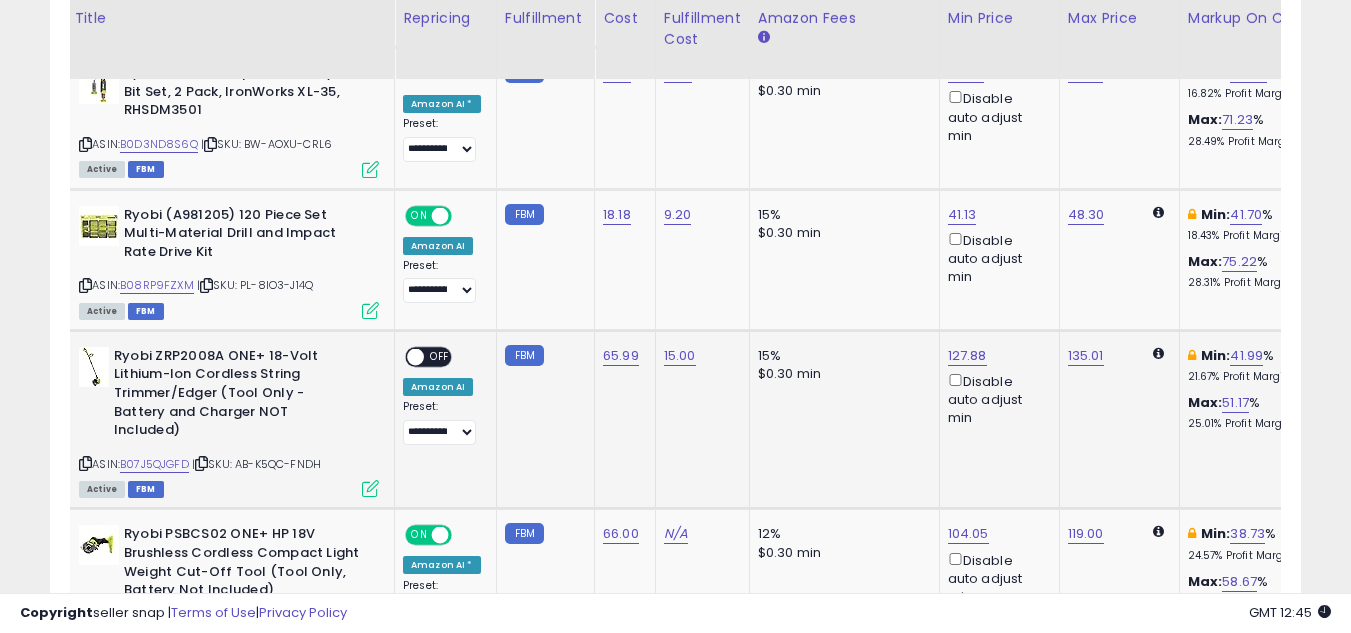 scroll, scrollTop: 0, scrollLeft: 126, axis: horizontal 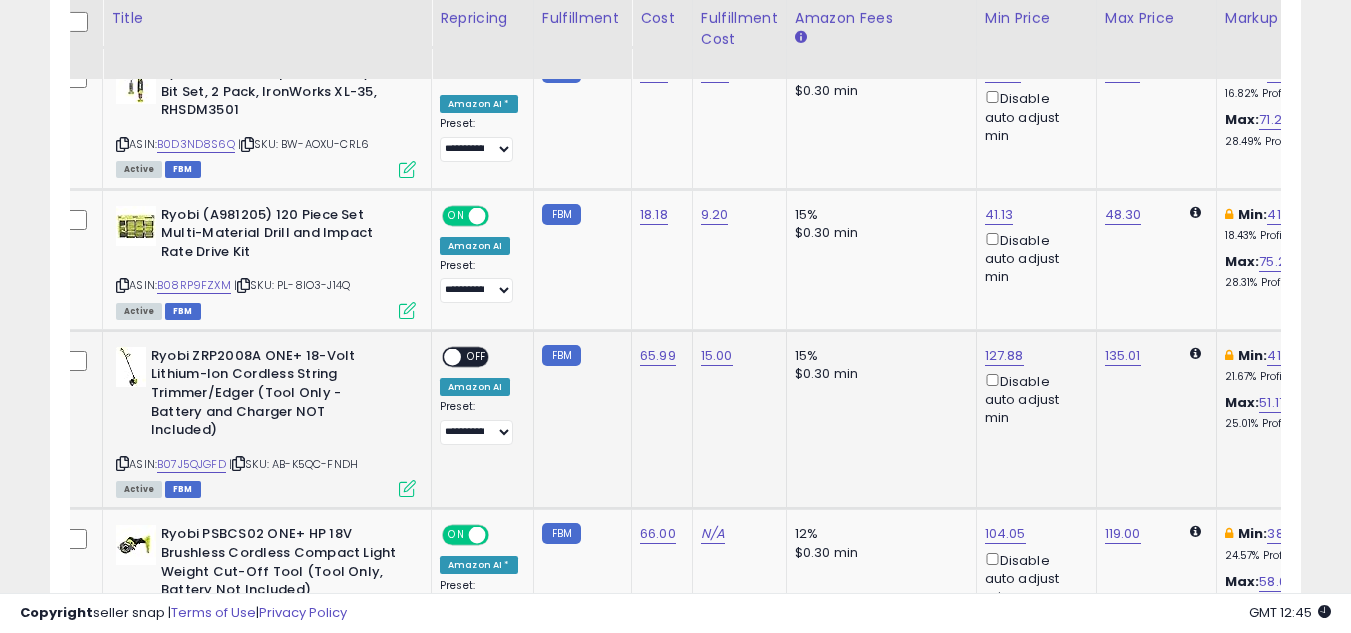 click at bounding box center [452, 357] 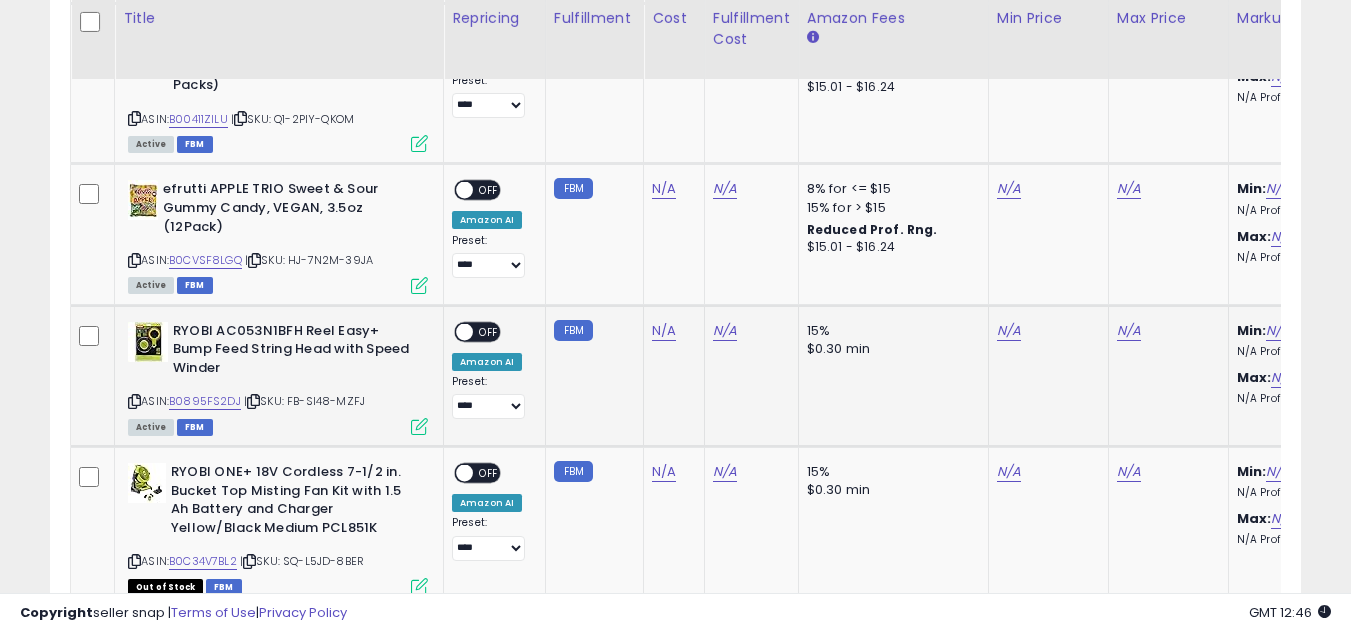 click on "RYOBI AC053N1BFH Reel Easy+ Bump Feed String Head with Speed Winder  ASIN:  B0895FS2DJ    |   SKU: FB-SI48-MZFJ Active FBM" at bounding box center [275, 377] 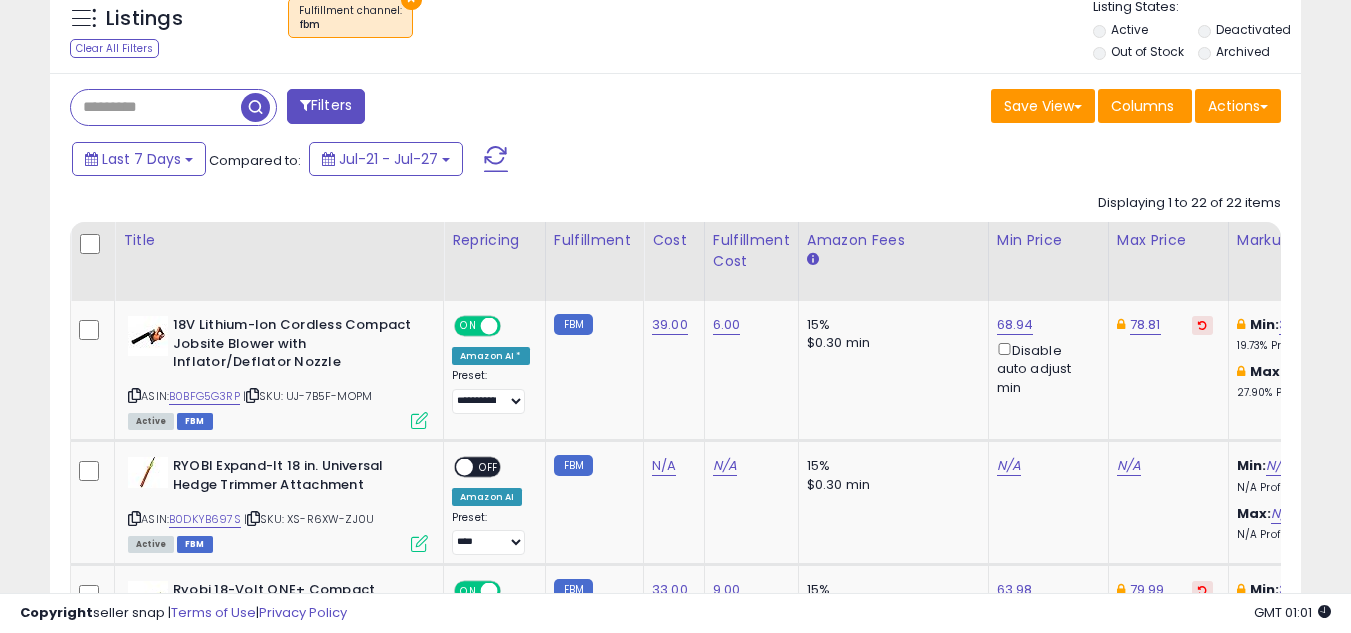 scroll, scrollTop: 758, scrollLeft: 0, axis: vertical 